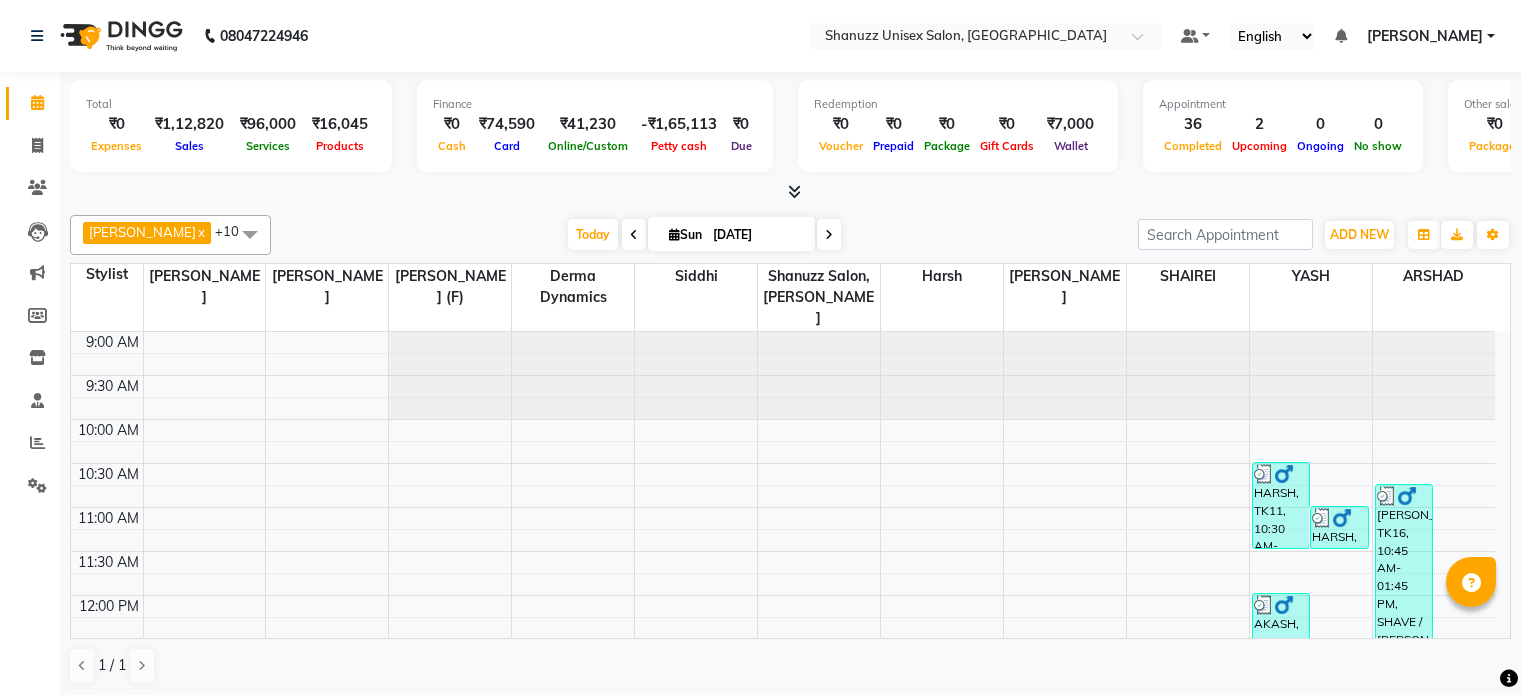 scroll, scrollTop: 0, scrollLeft: 0, axis: both 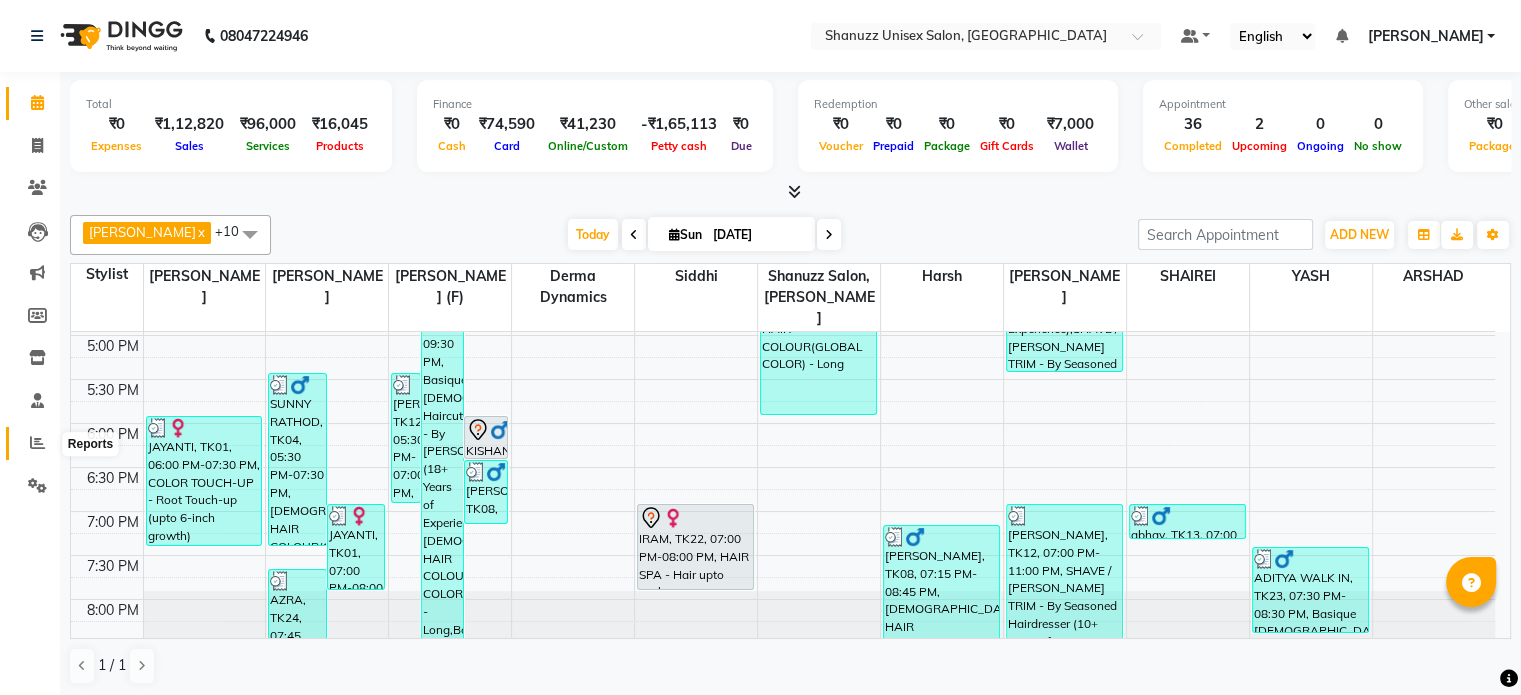 click 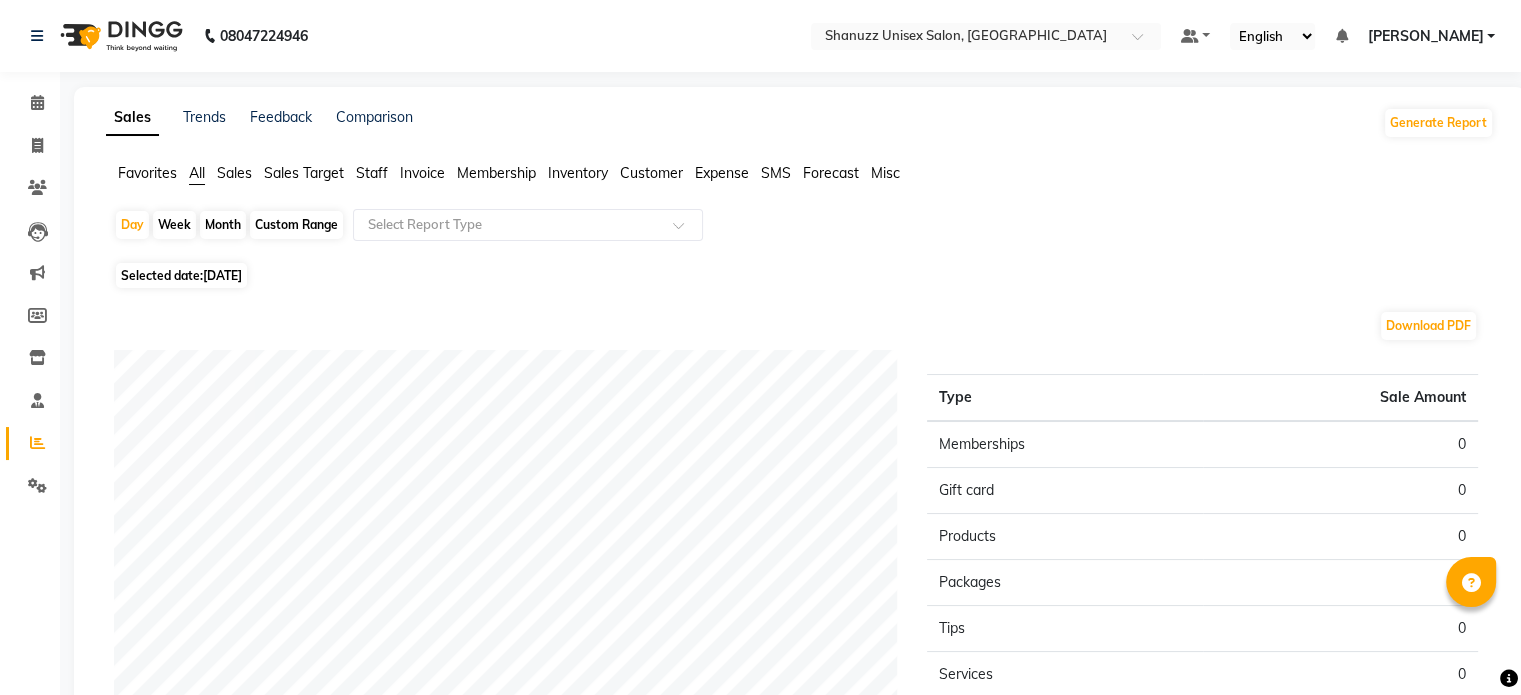 click on "[DATE]" 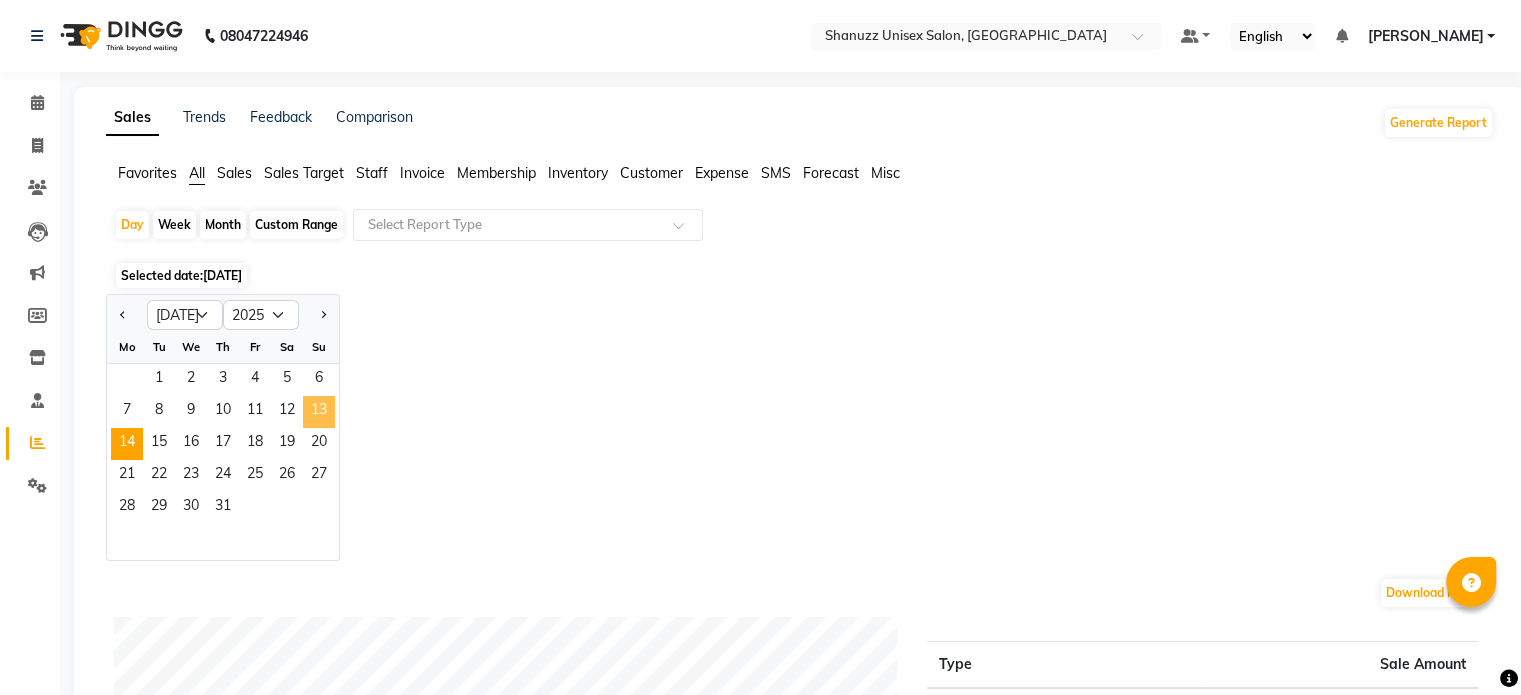 click on "13" 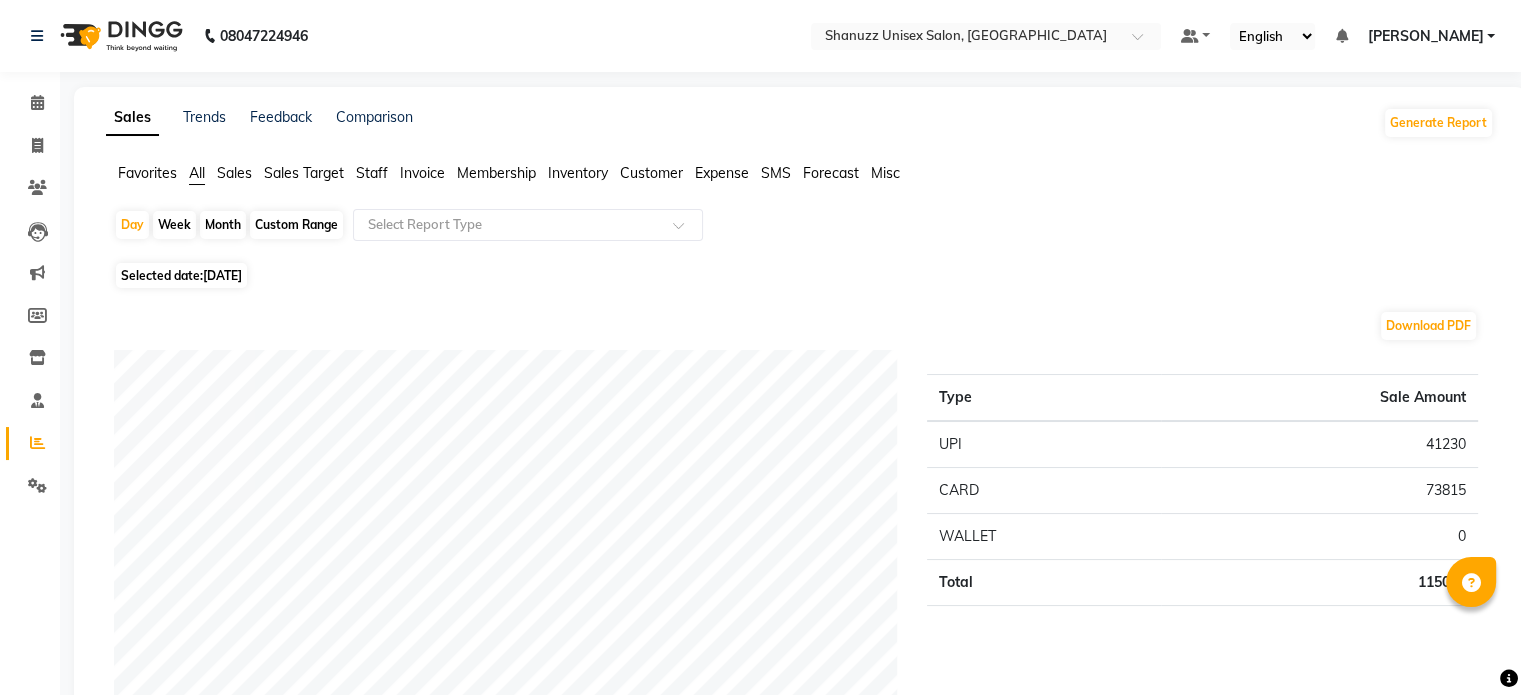 click on "Staff" 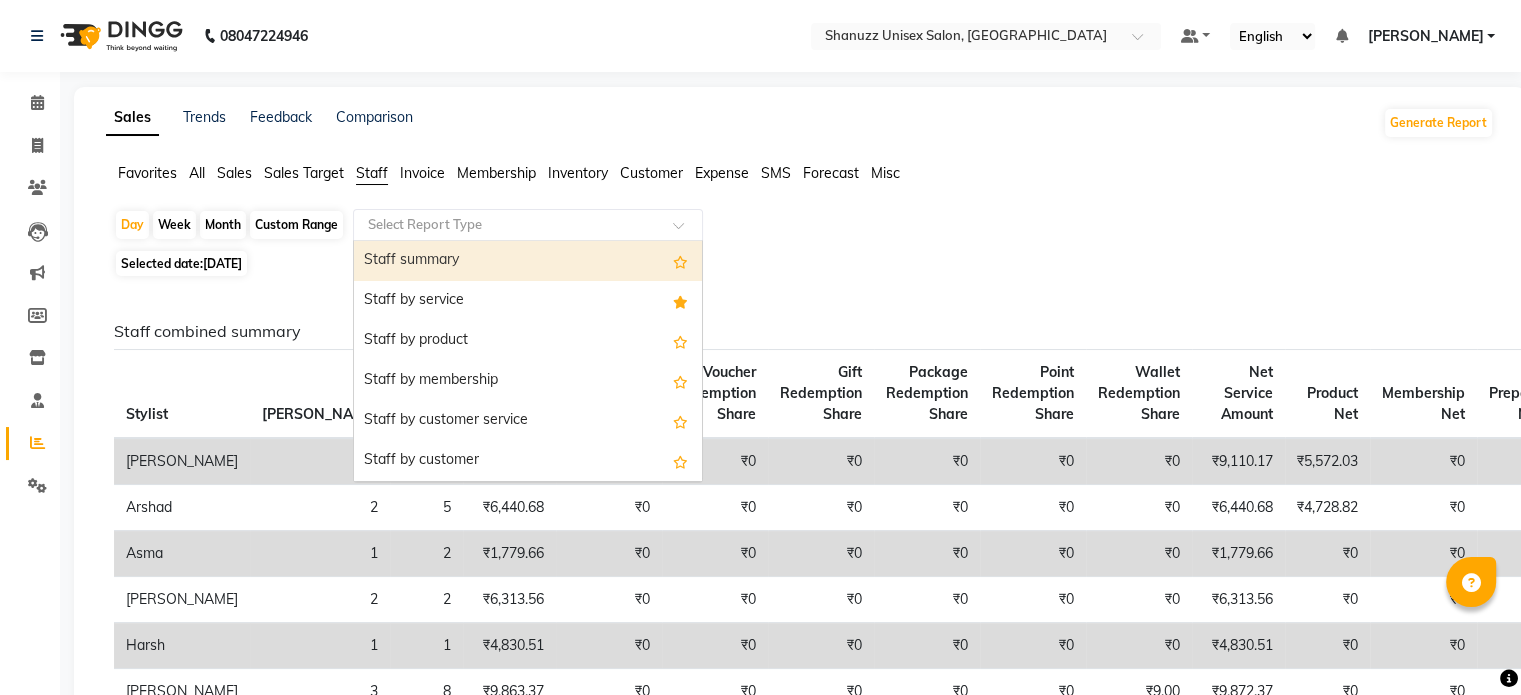 click on "Select Report Type" 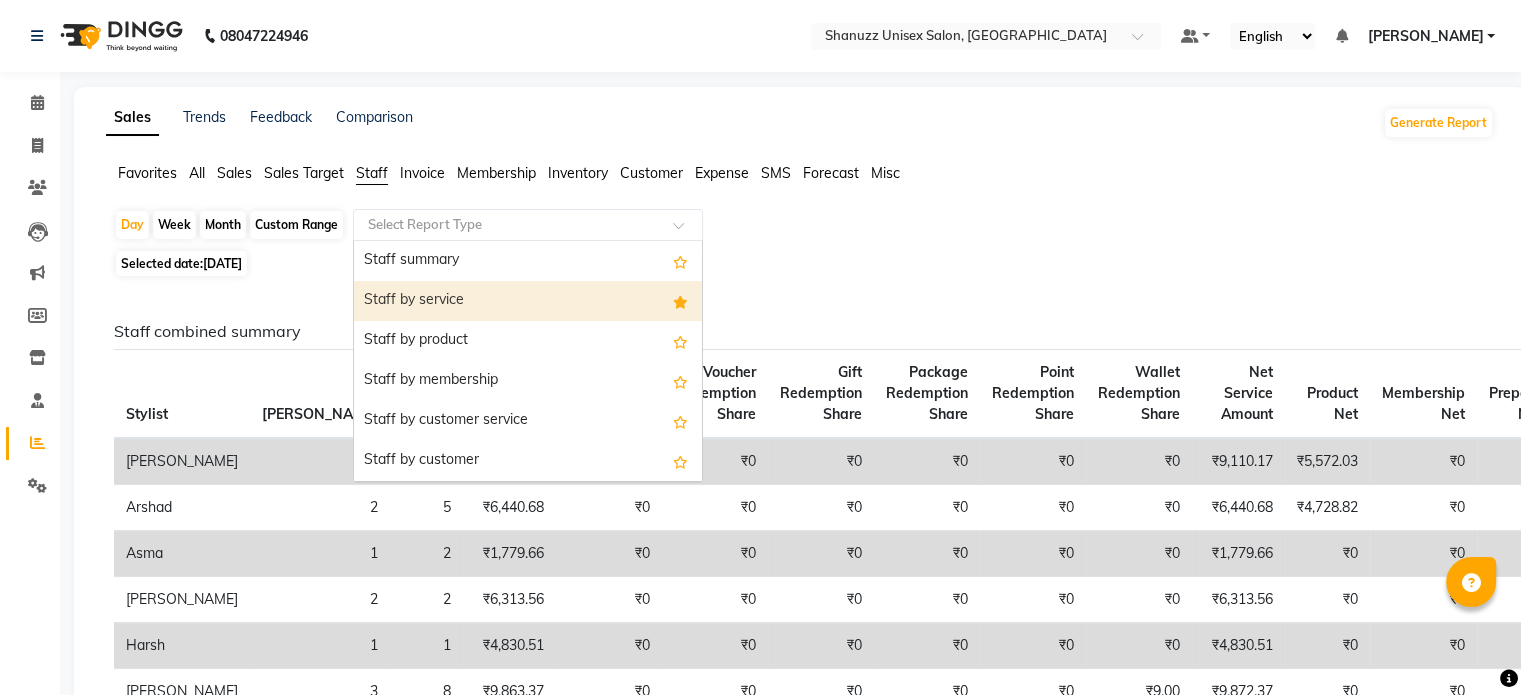 click on "Staff by service" at bounding box center (528, 301) 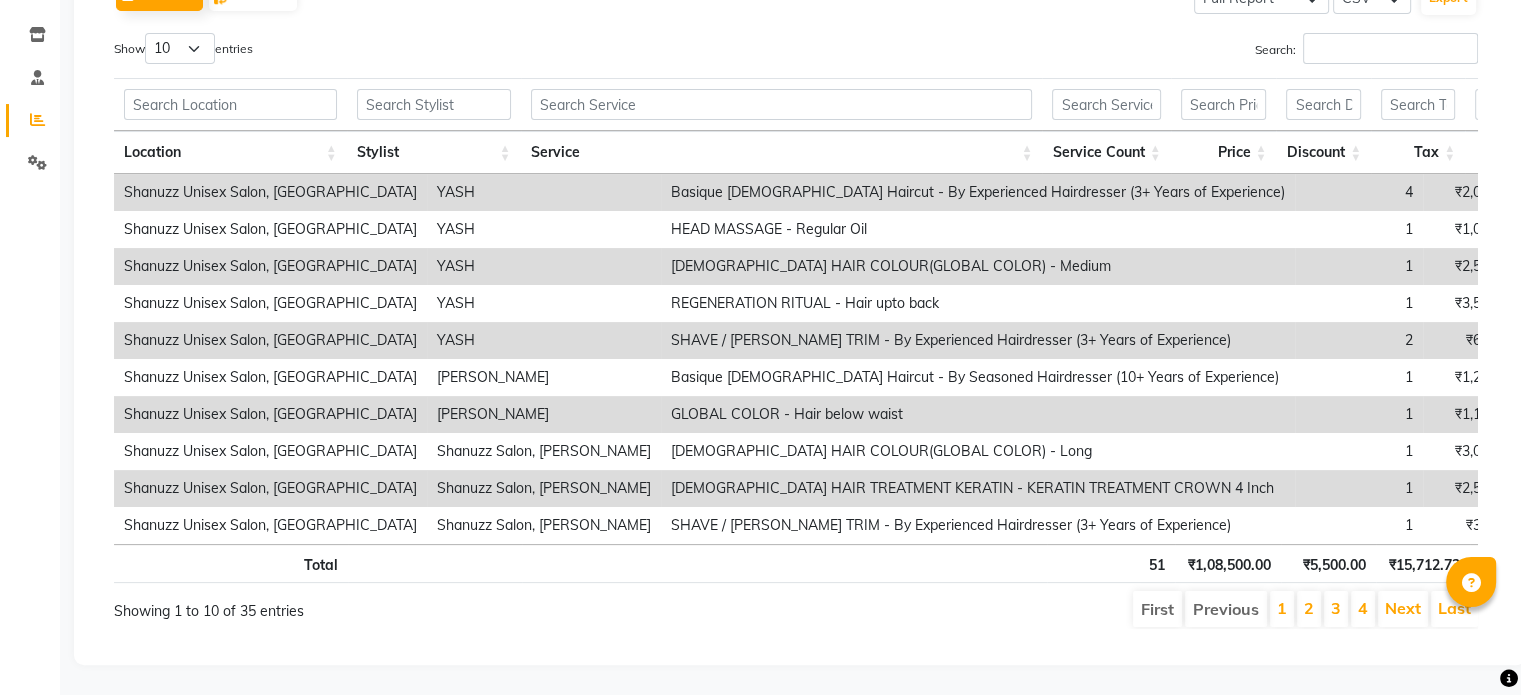 scroll, scrollTop: 0, scrollLeft: 0, axis: both 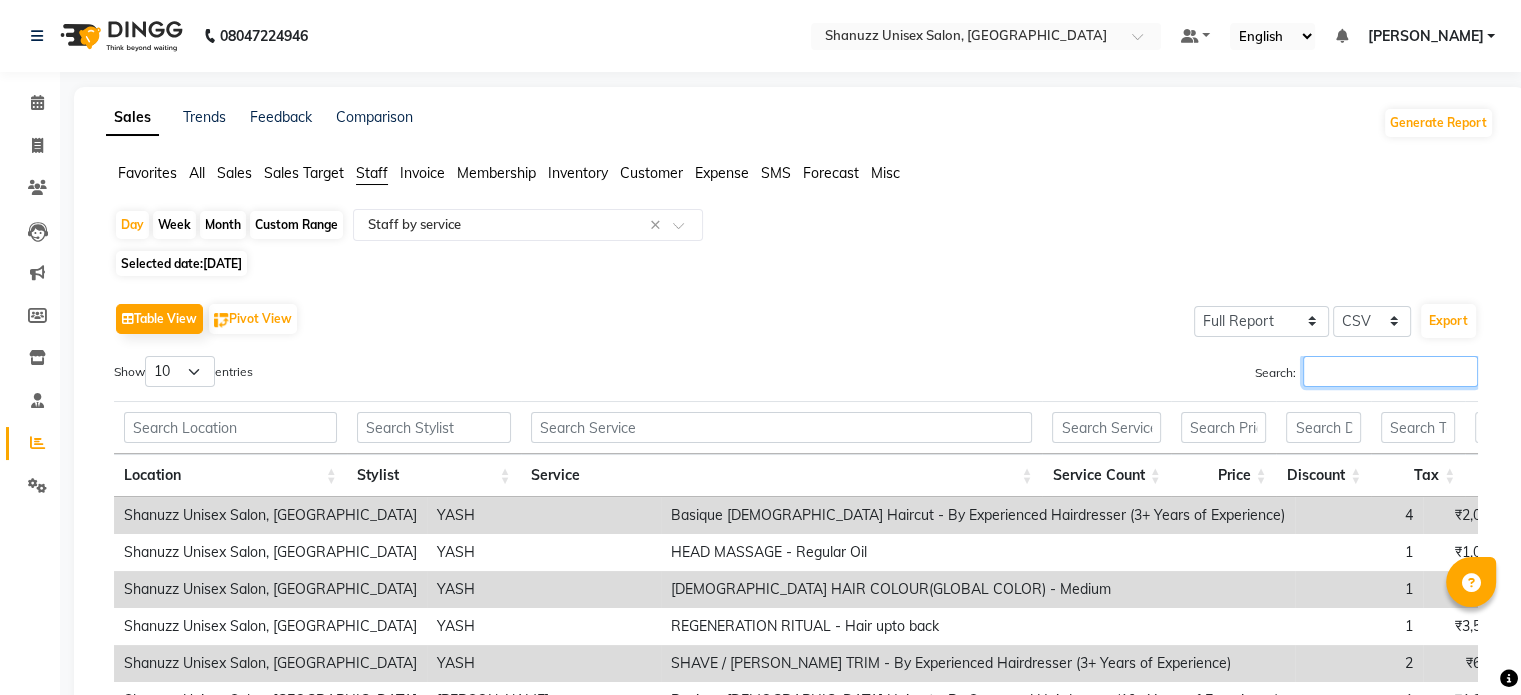 click on "Search:" at bounding box center [1390, 371] 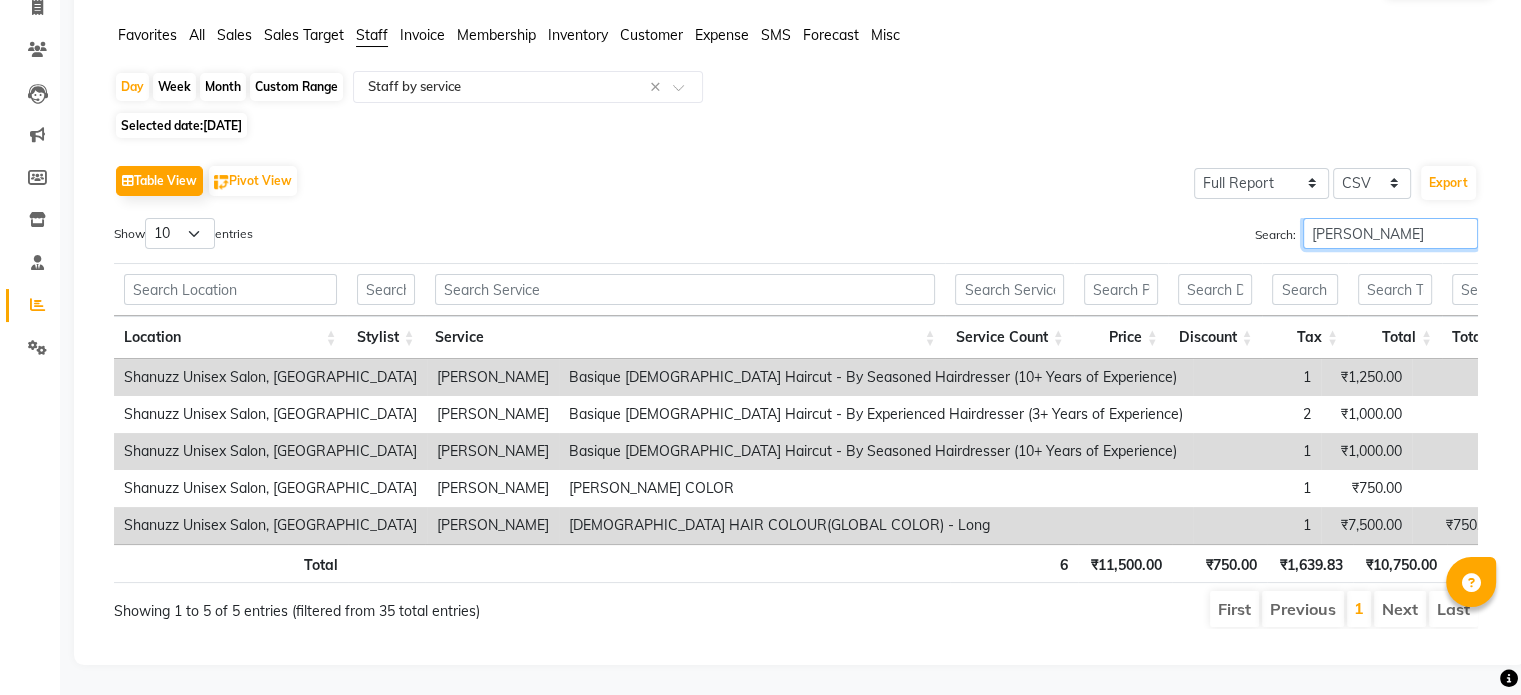 scroll, scrollTop: 0, scrollLeft: 0, axis: both 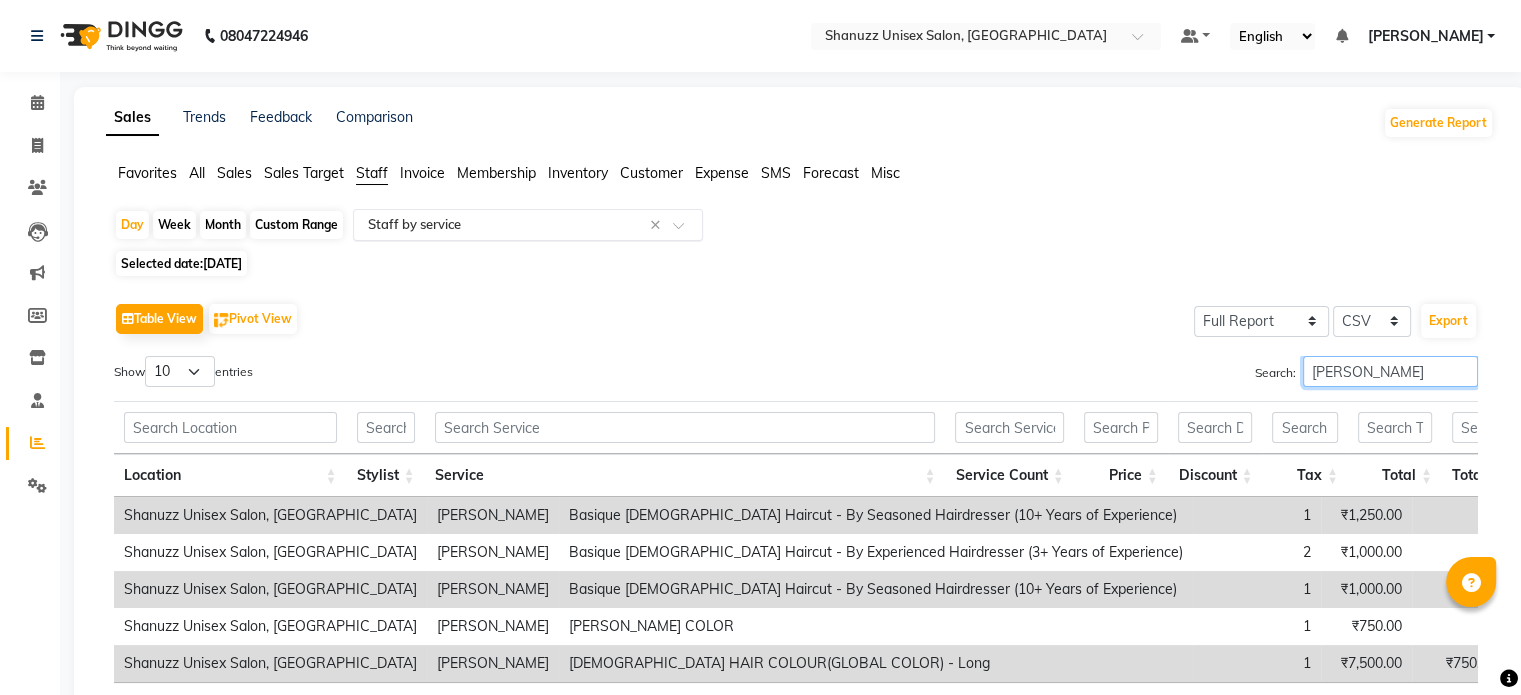 type on "[PERSON_NAME]" 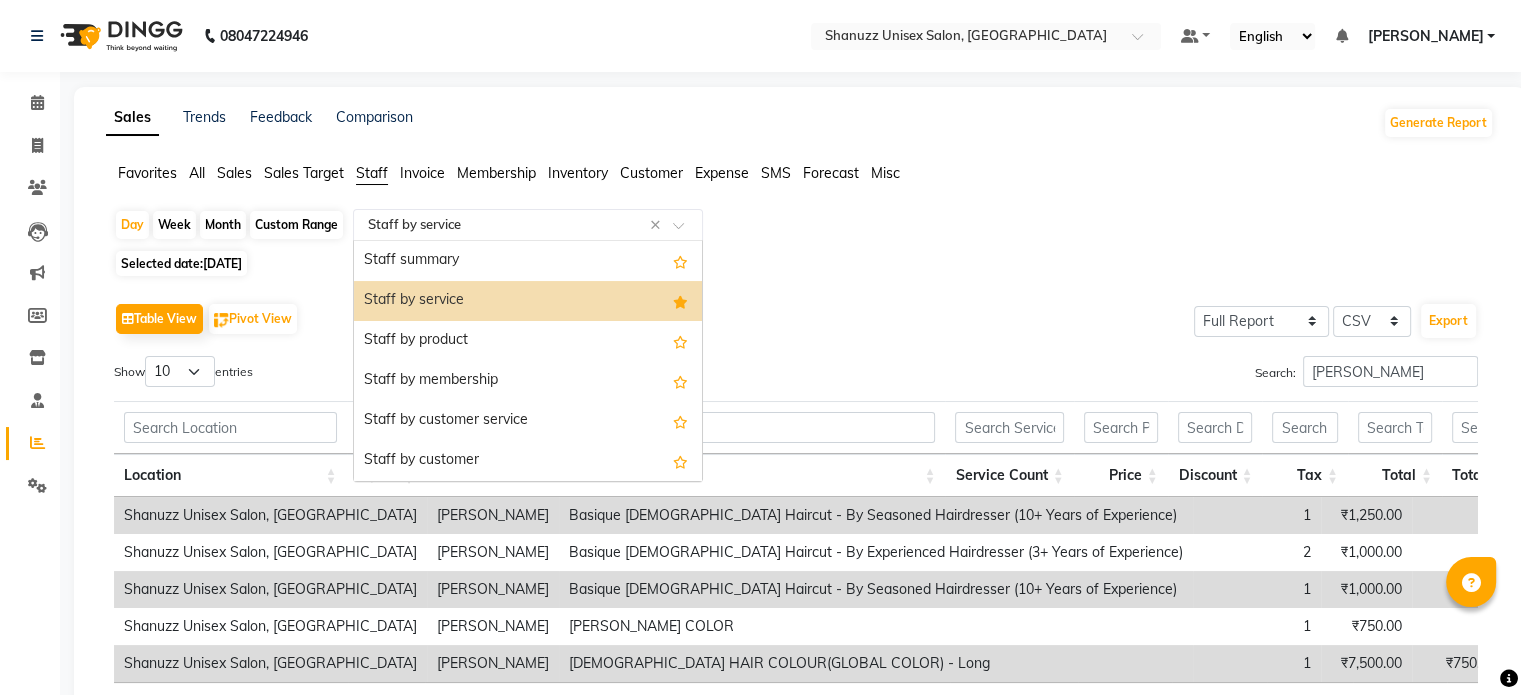 click 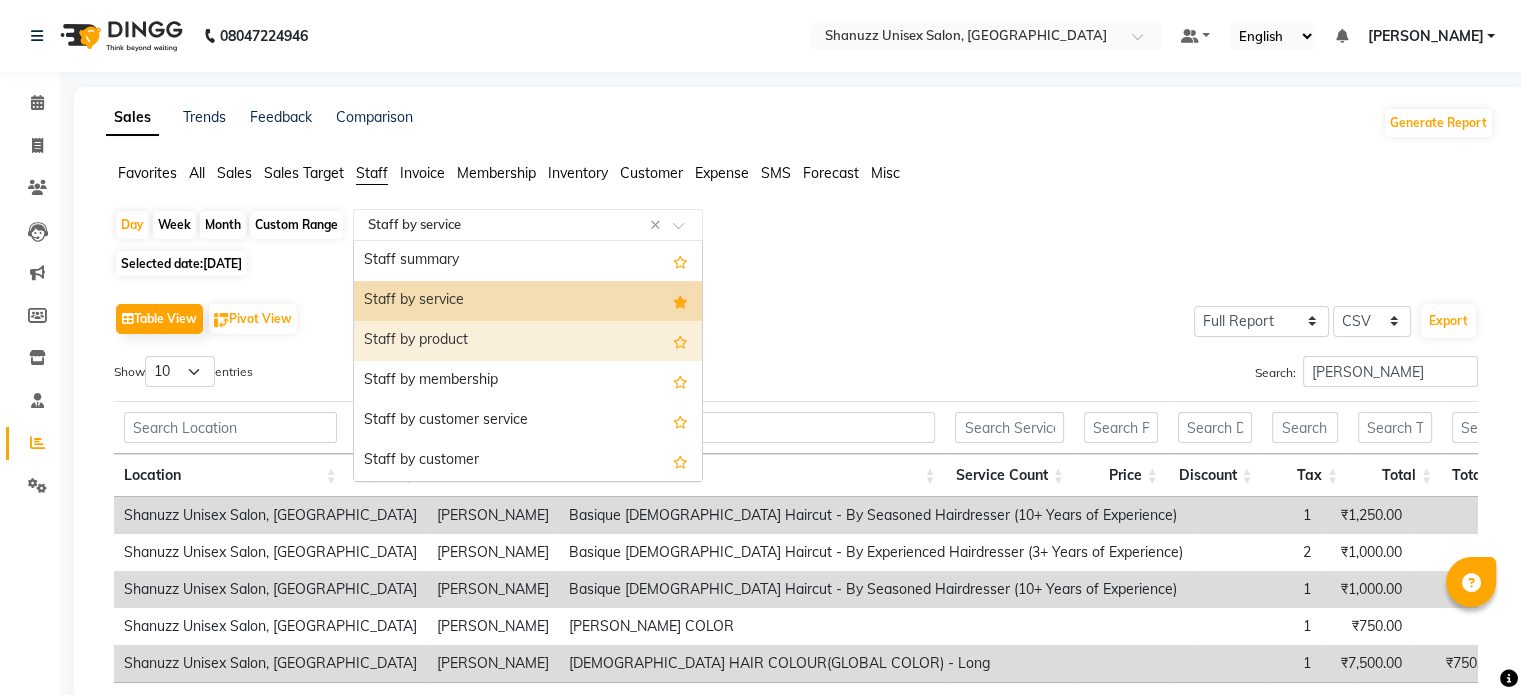 click on "Staff by product" at bounding box center (528, 341) 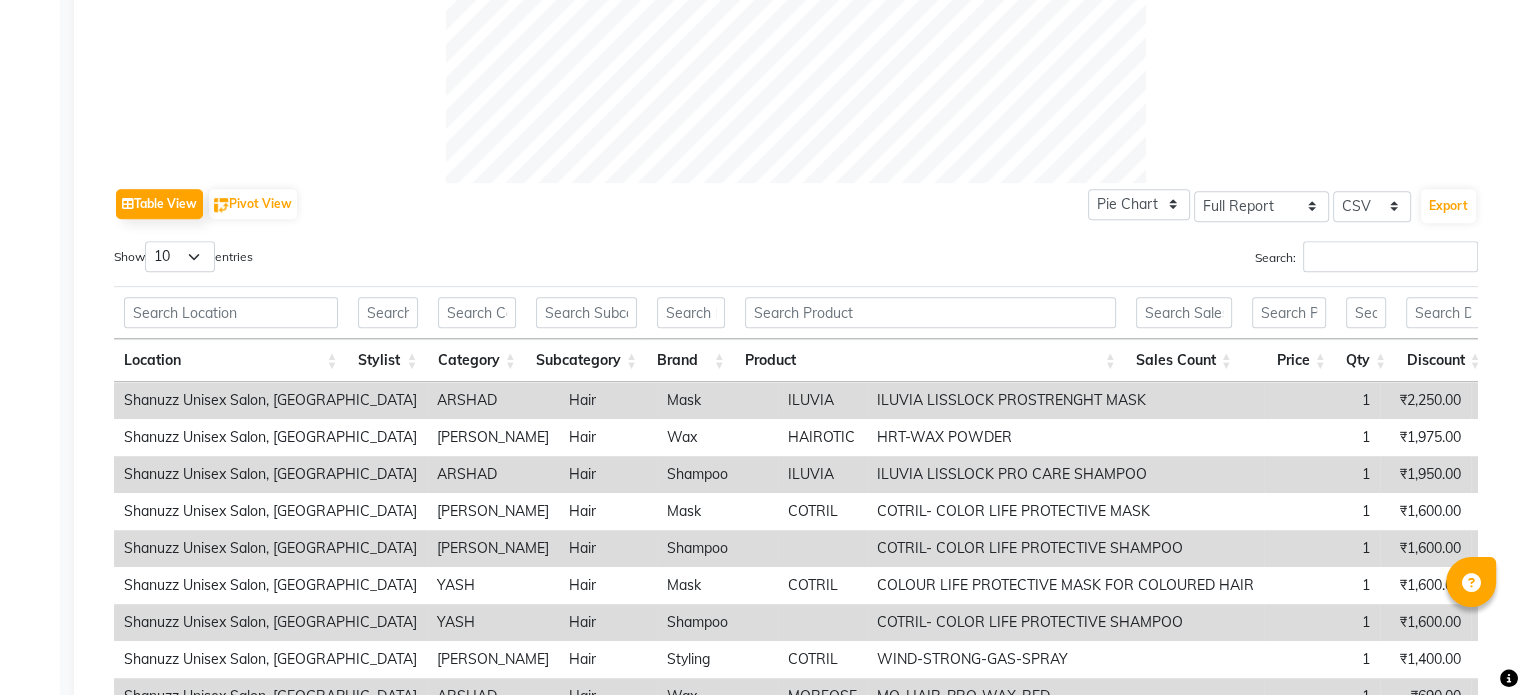 scroll, scrollTop: 840, scrollLeft: 0, axis: vertical 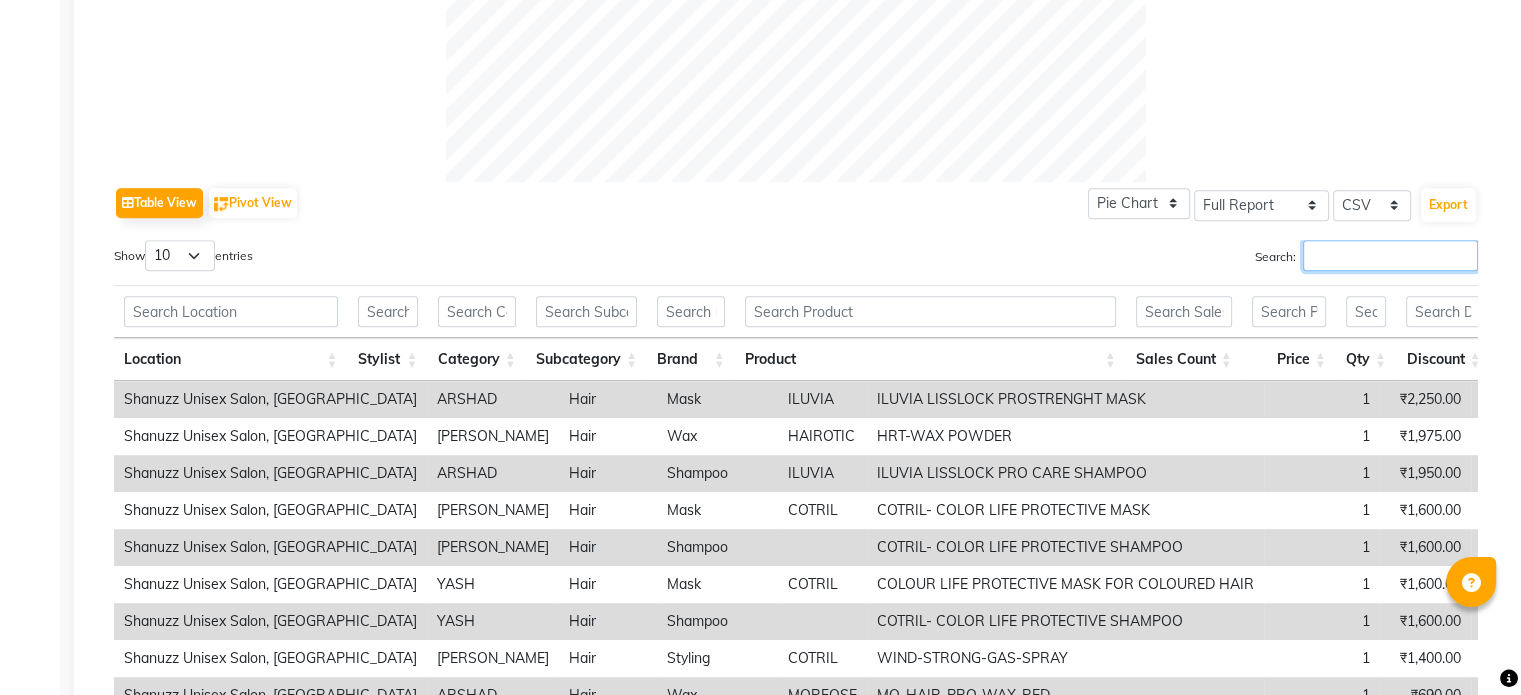 click on "Search:" at bounding box center [1390, 255] 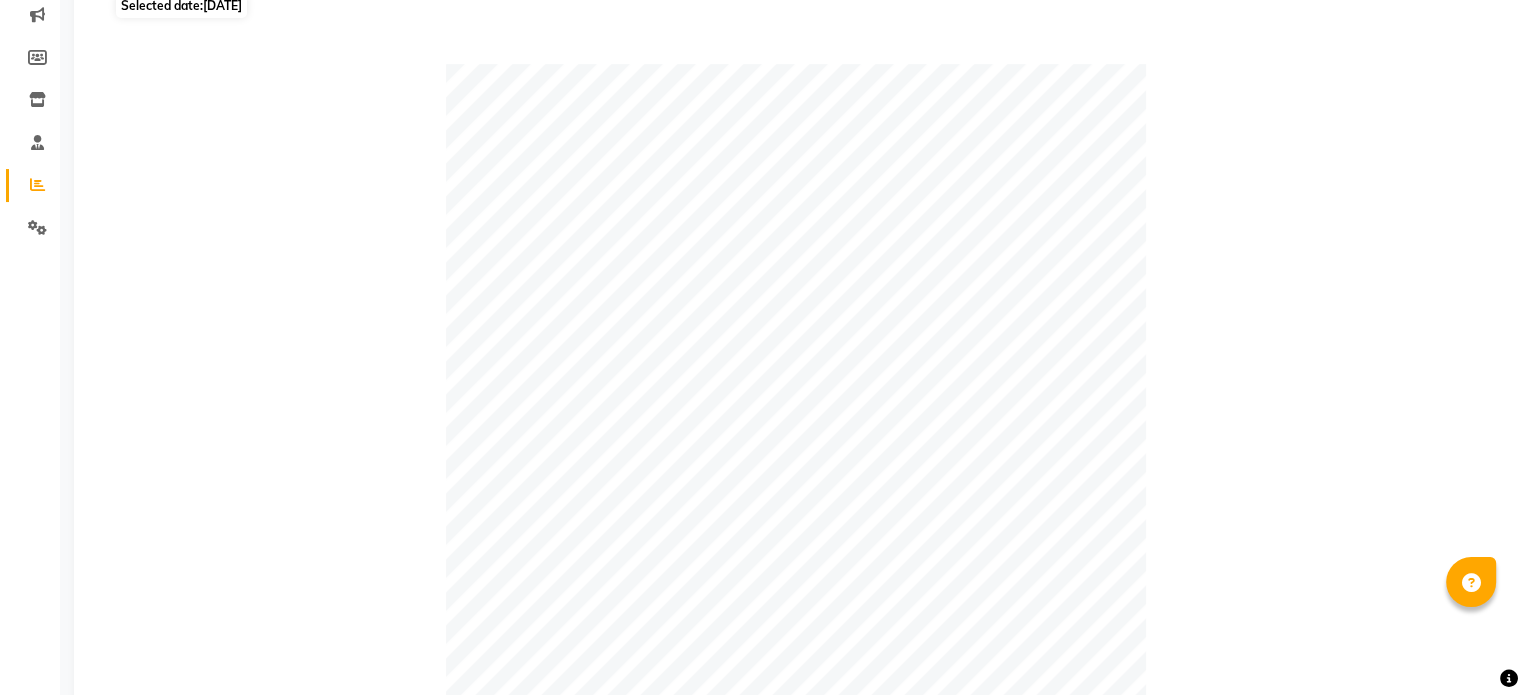 scroll, scrollTop: 0, scrollLeft: 0, axis: both 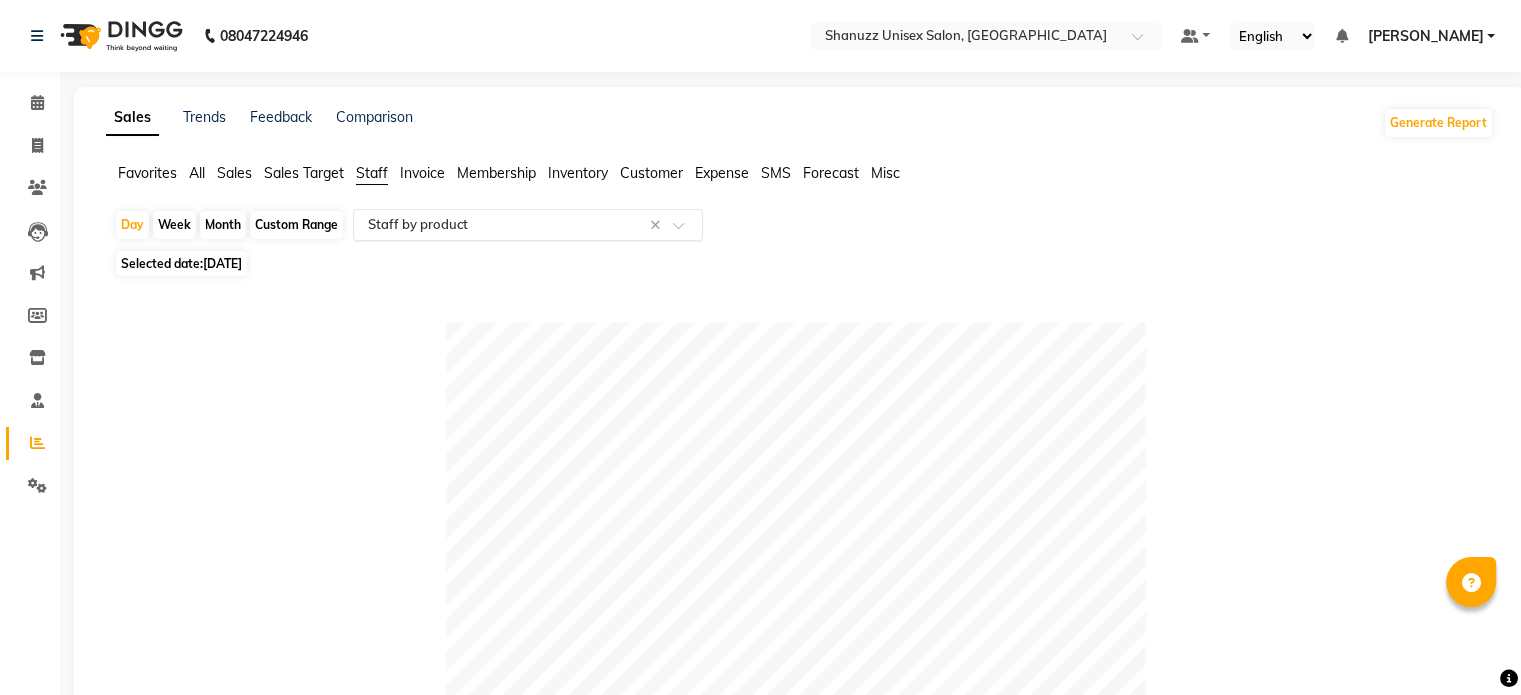 type on "[PERSON_NAME]" 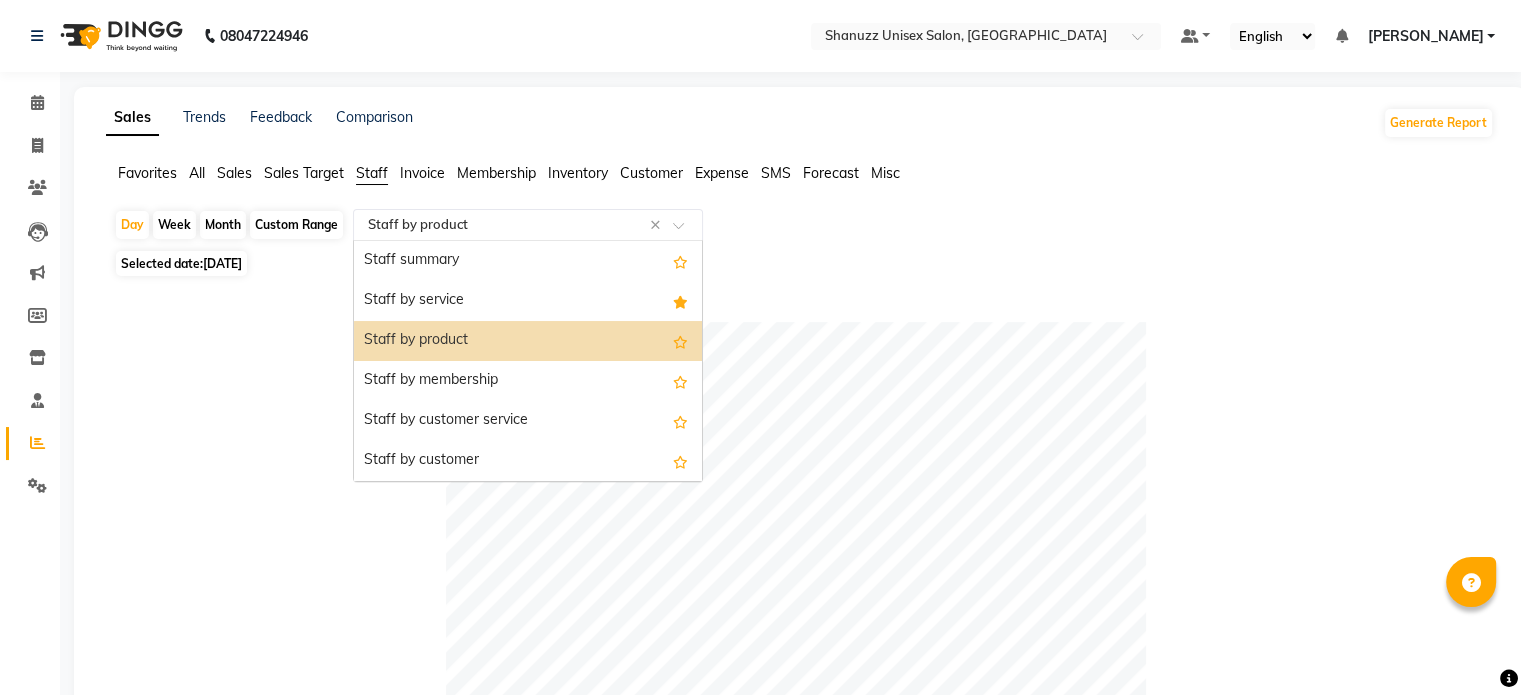 click on "Select Report Type × Staff by product ×" 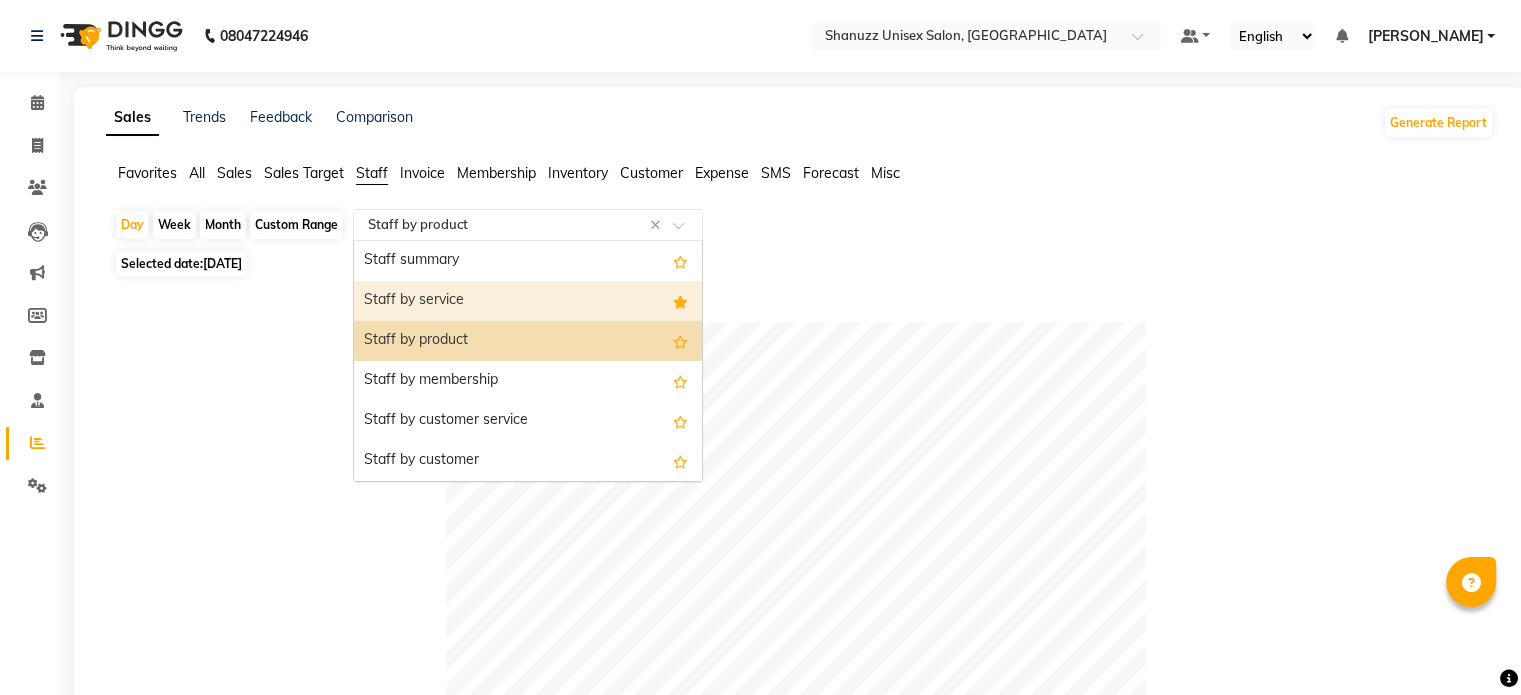 click on "Staff by service" at bounding box center [528, 301] 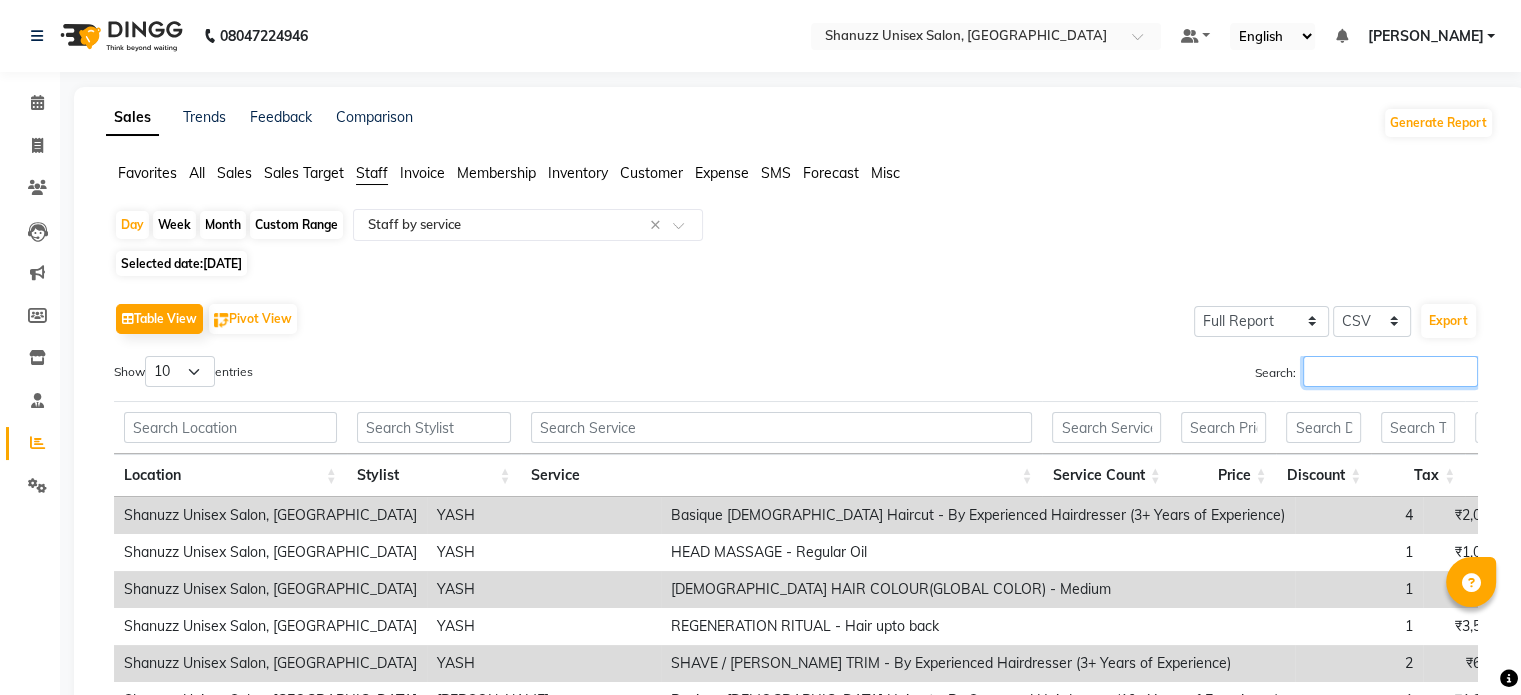 click on "Search:" at bounding box center [1390, 371] 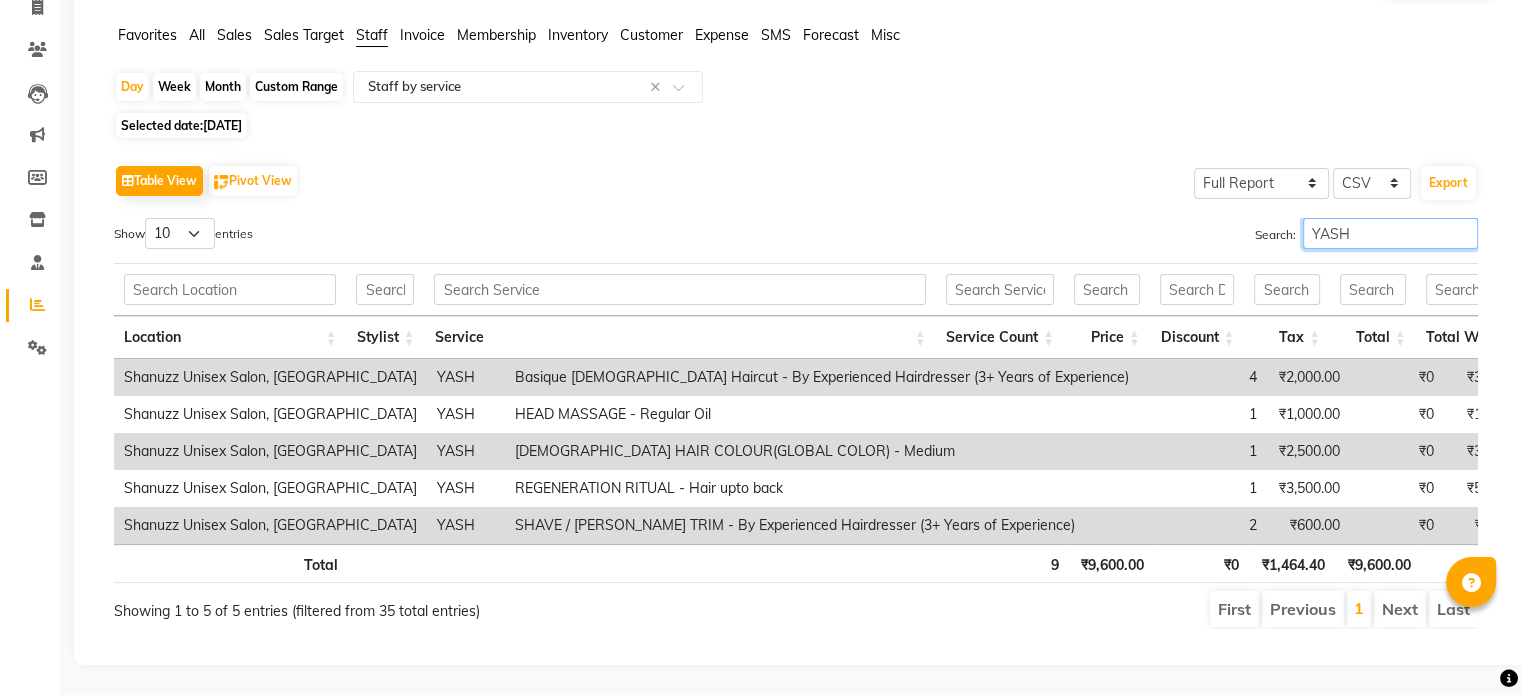 scroll, scrollTop: 0, scrollLeft: 0, axis: both 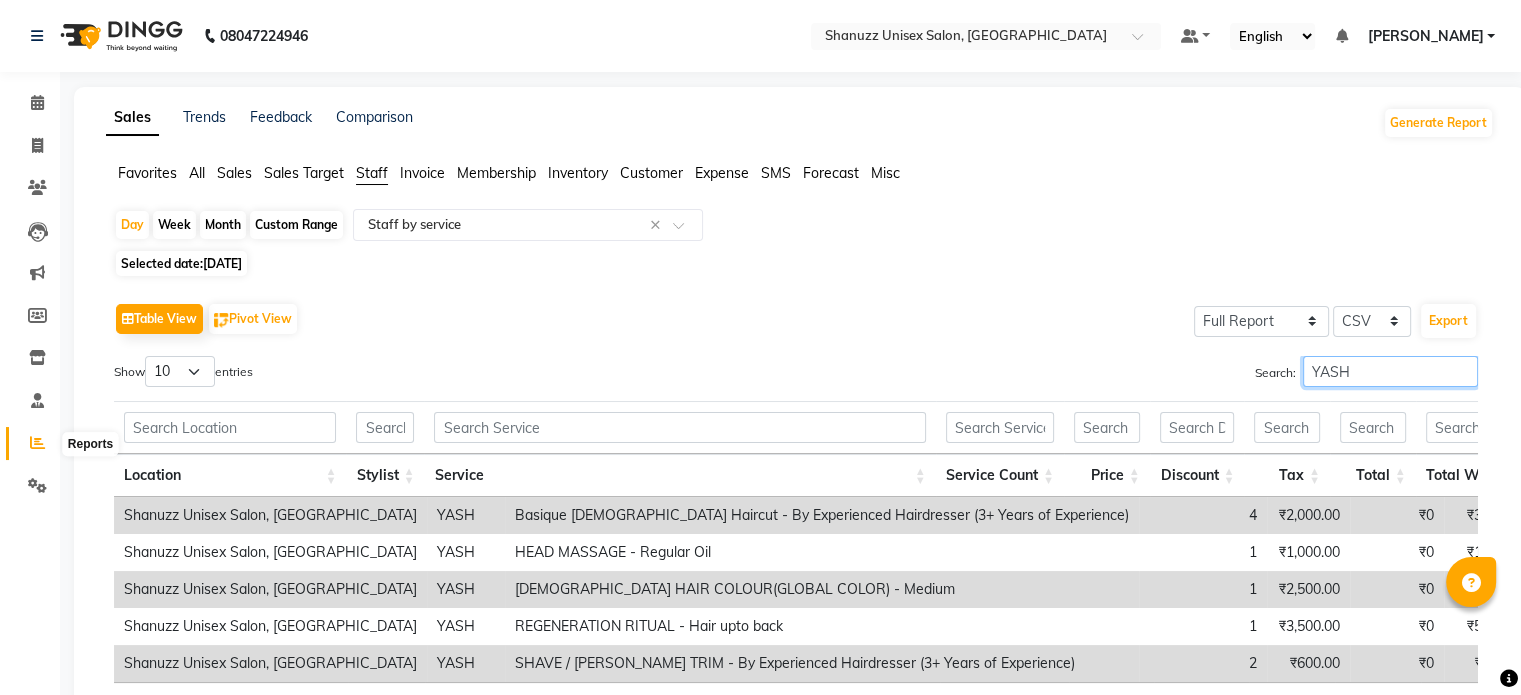 type on "YASH" 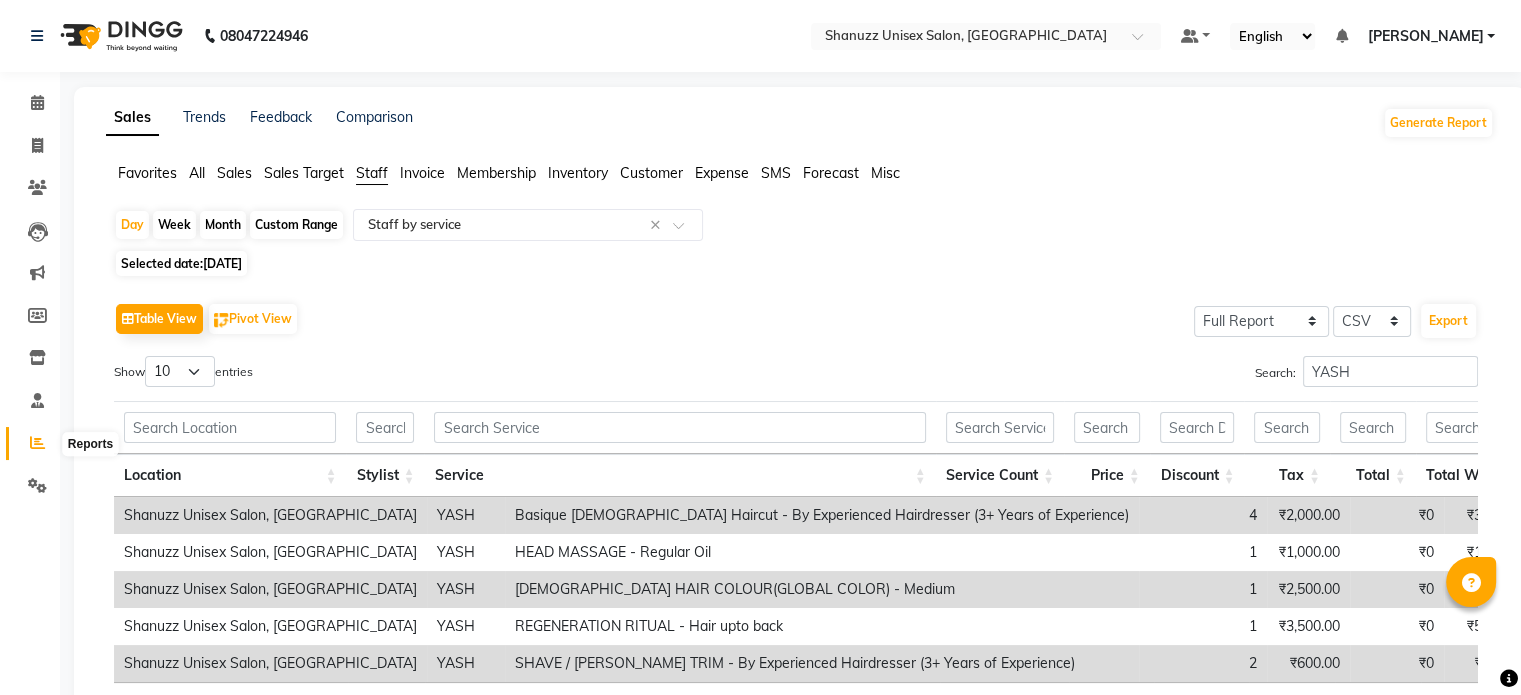 click 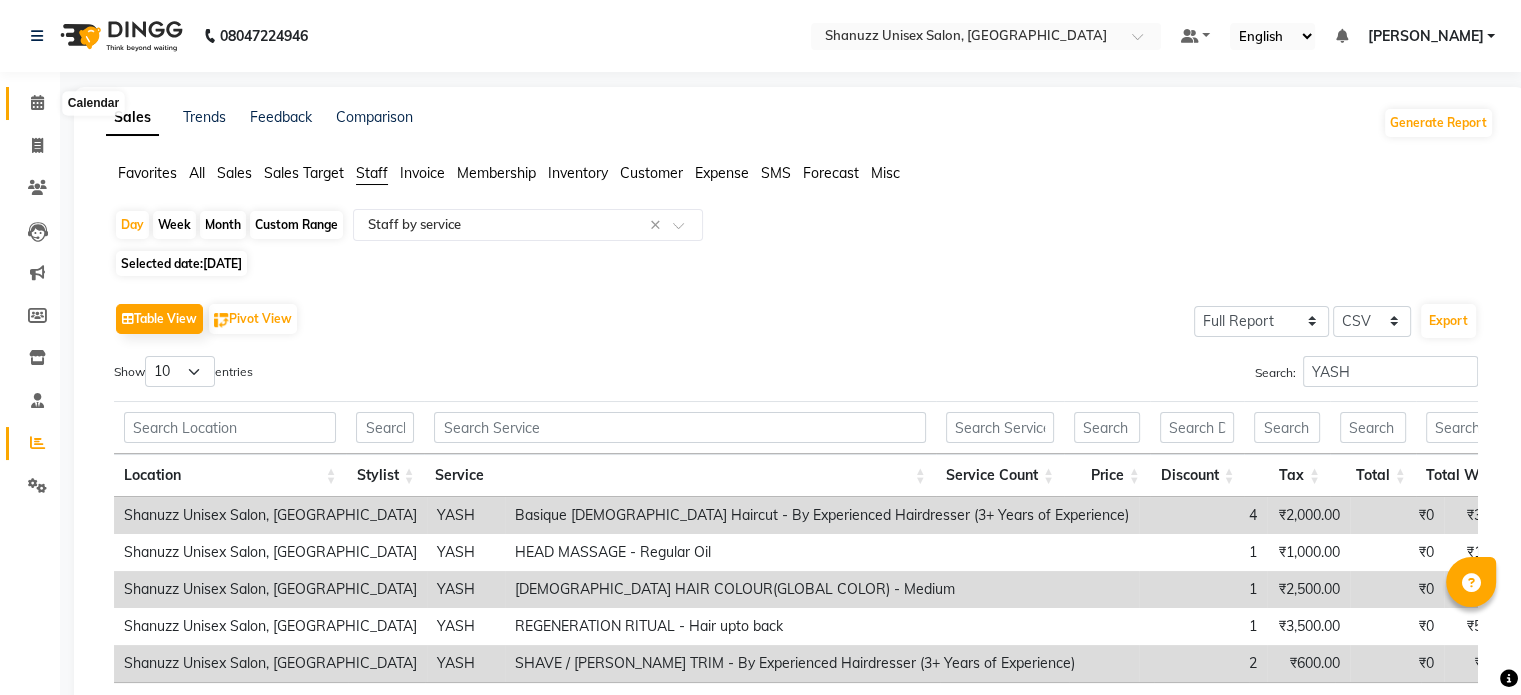 click 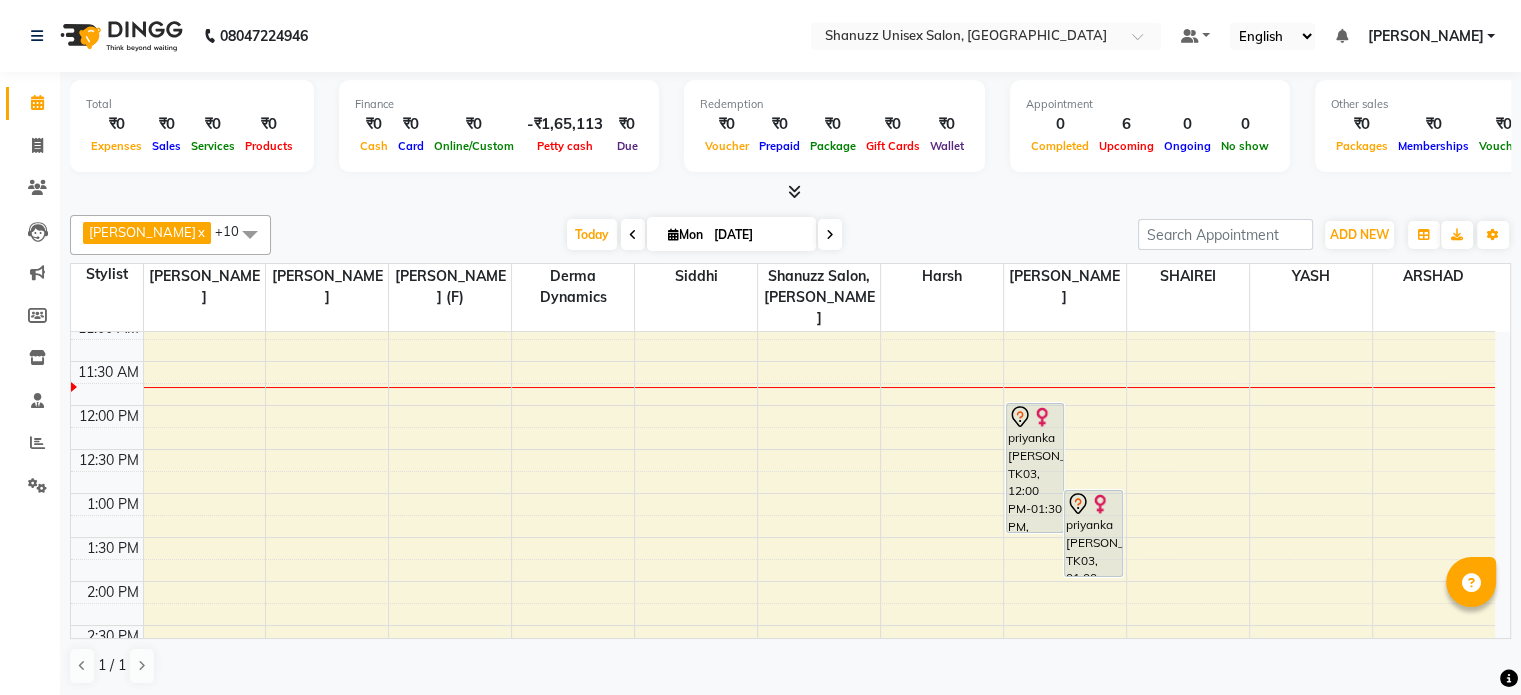 scroll, scrollTop: 190, scrollLeft: 0, axis: vertical 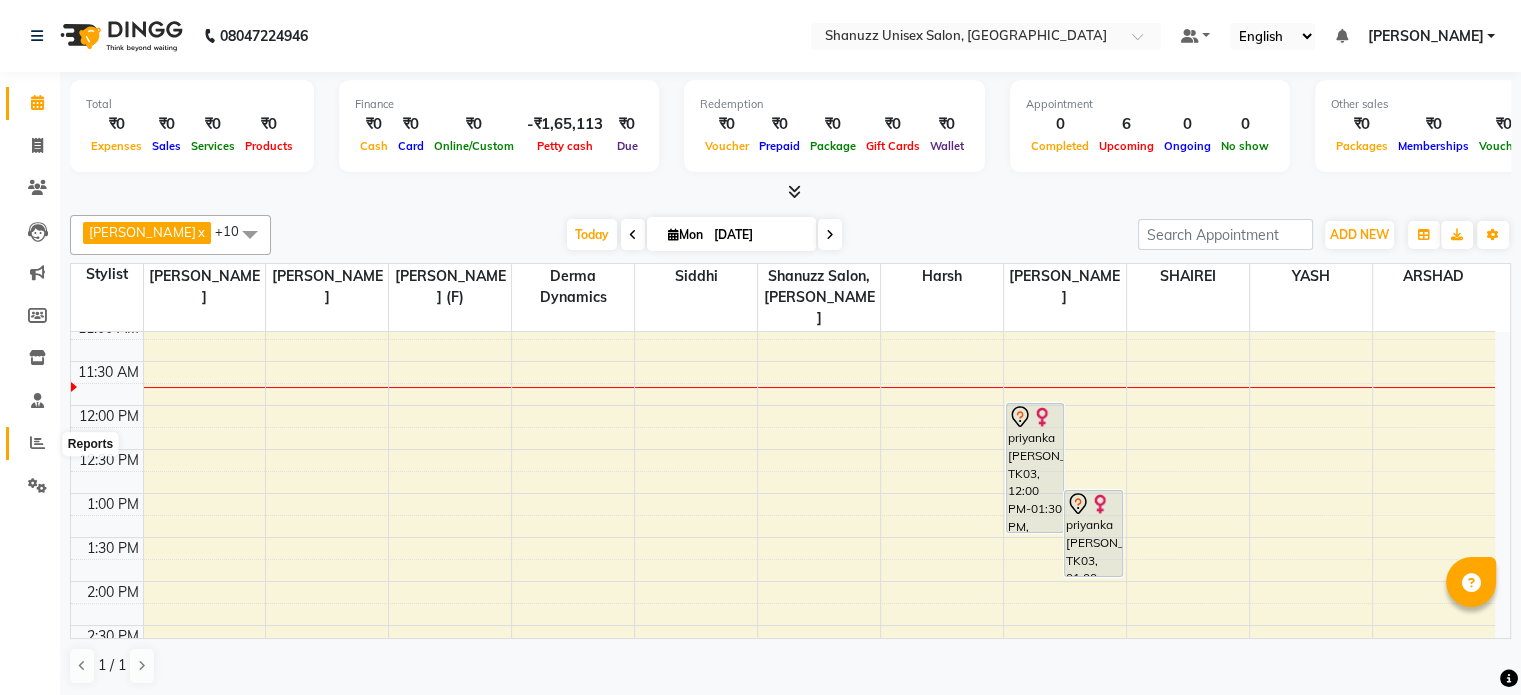 click 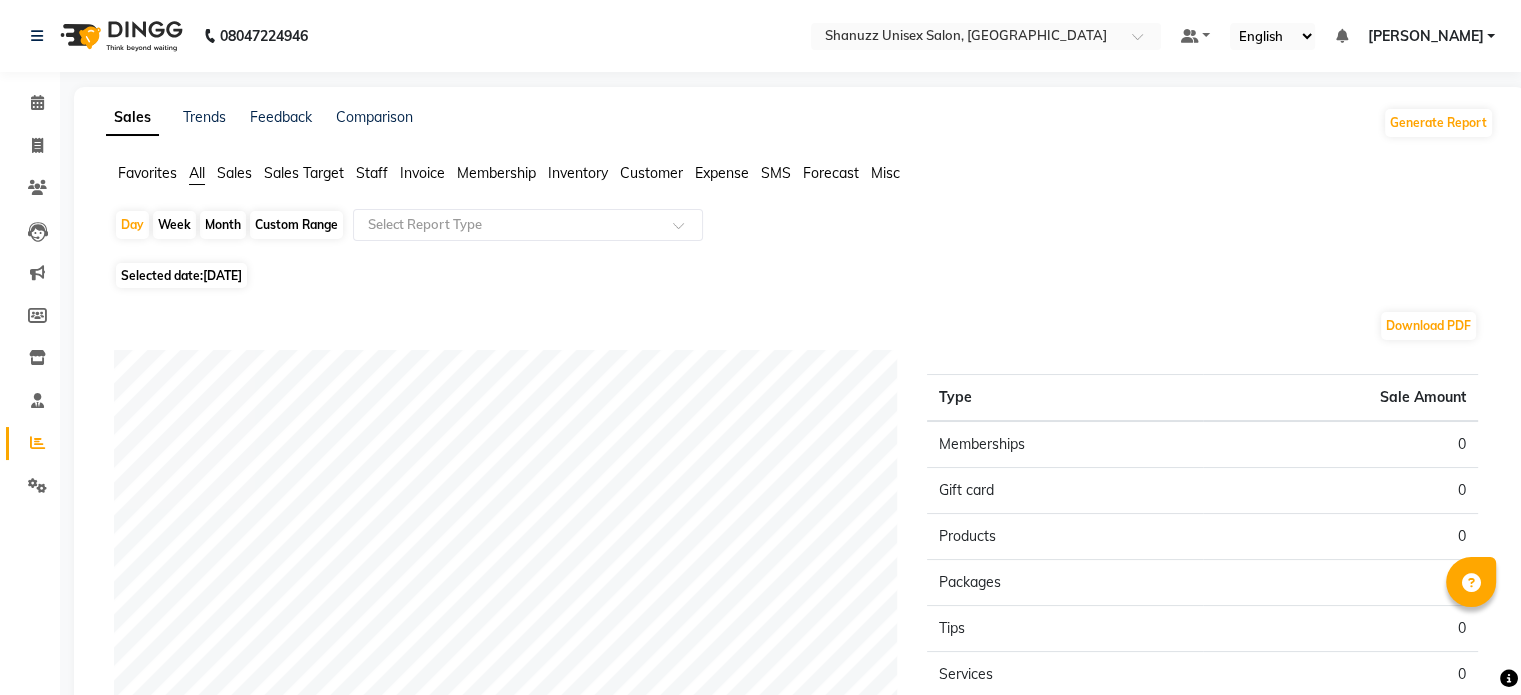 click on "Month" 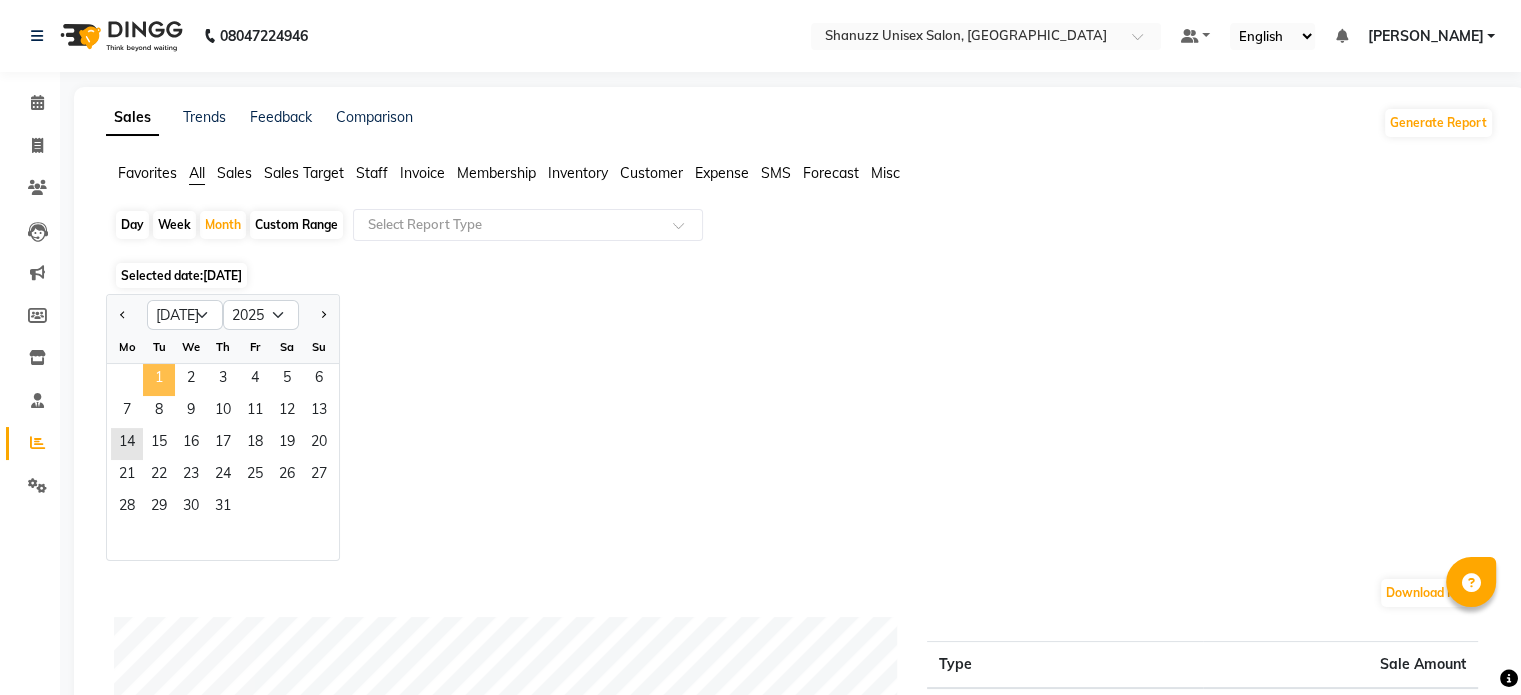click on "1" 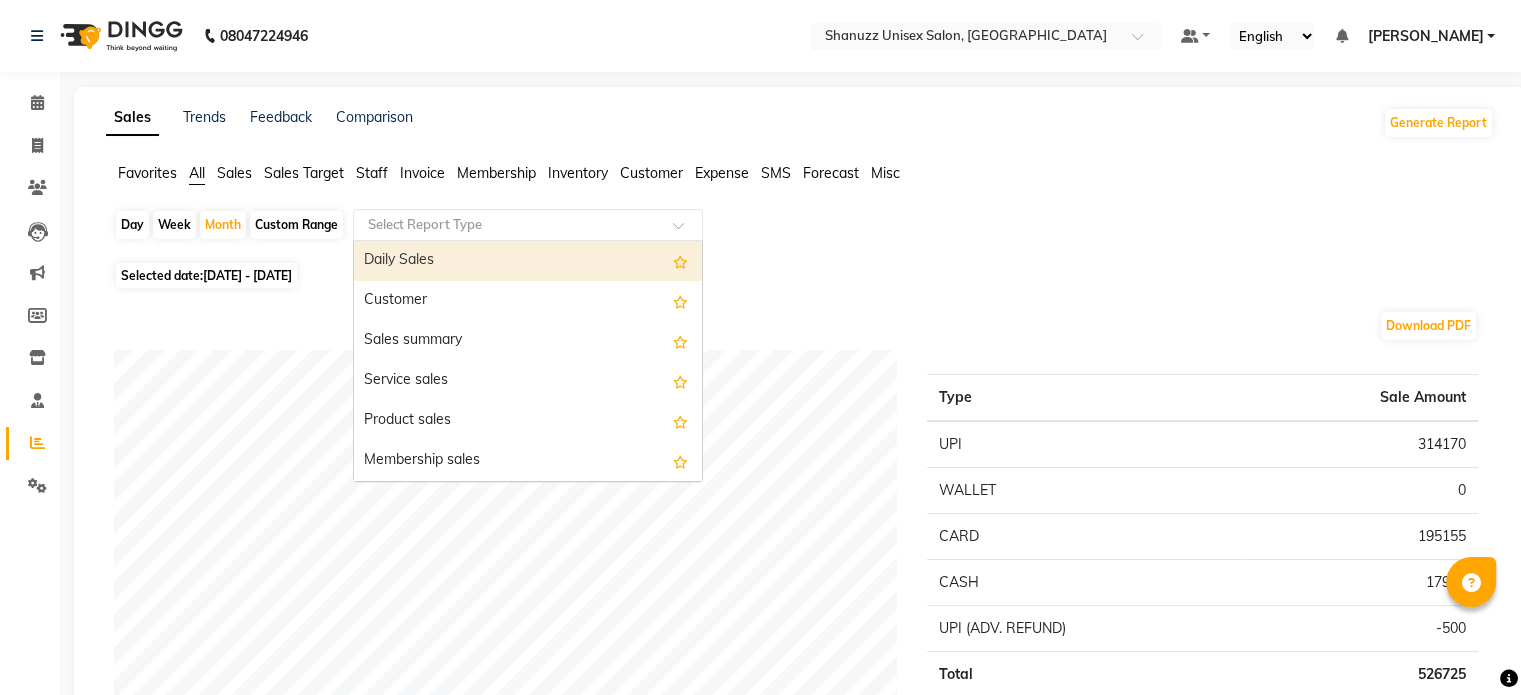 click 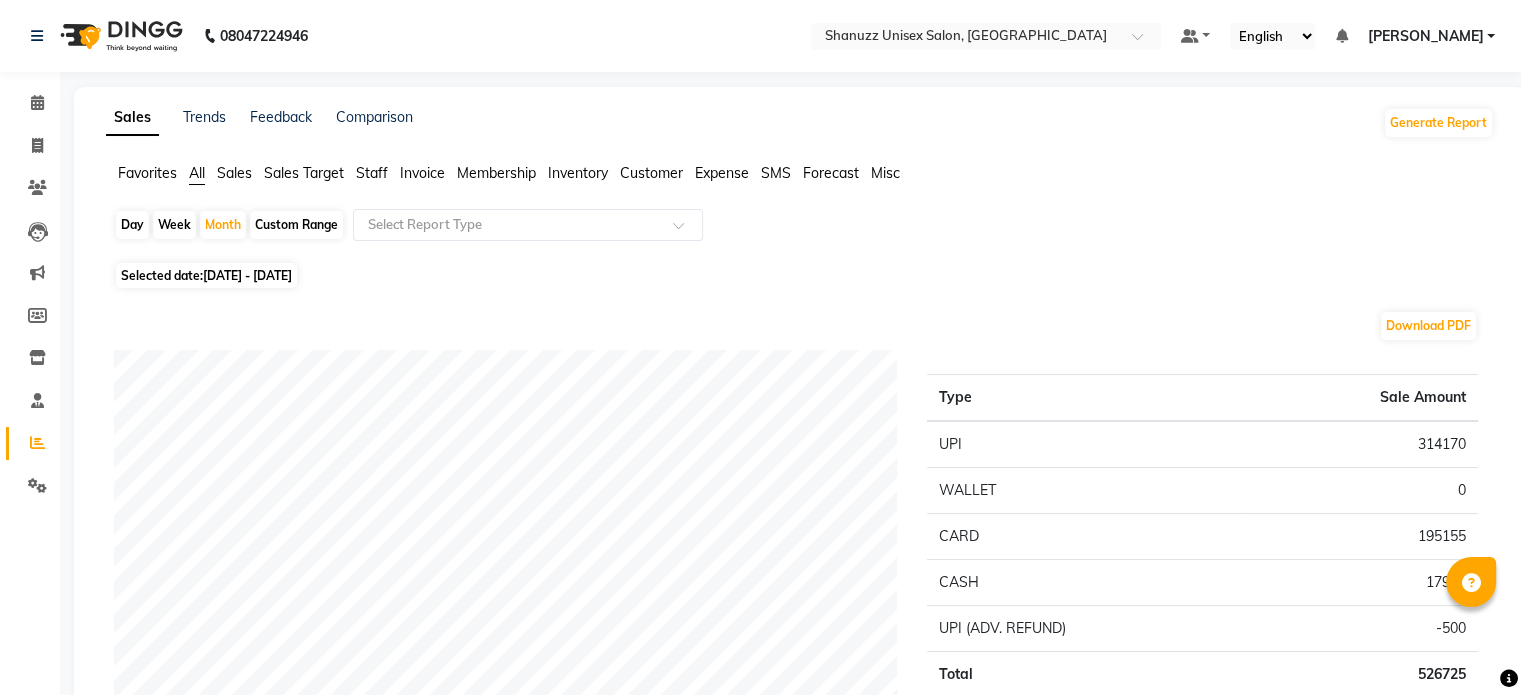 click on "Staff" 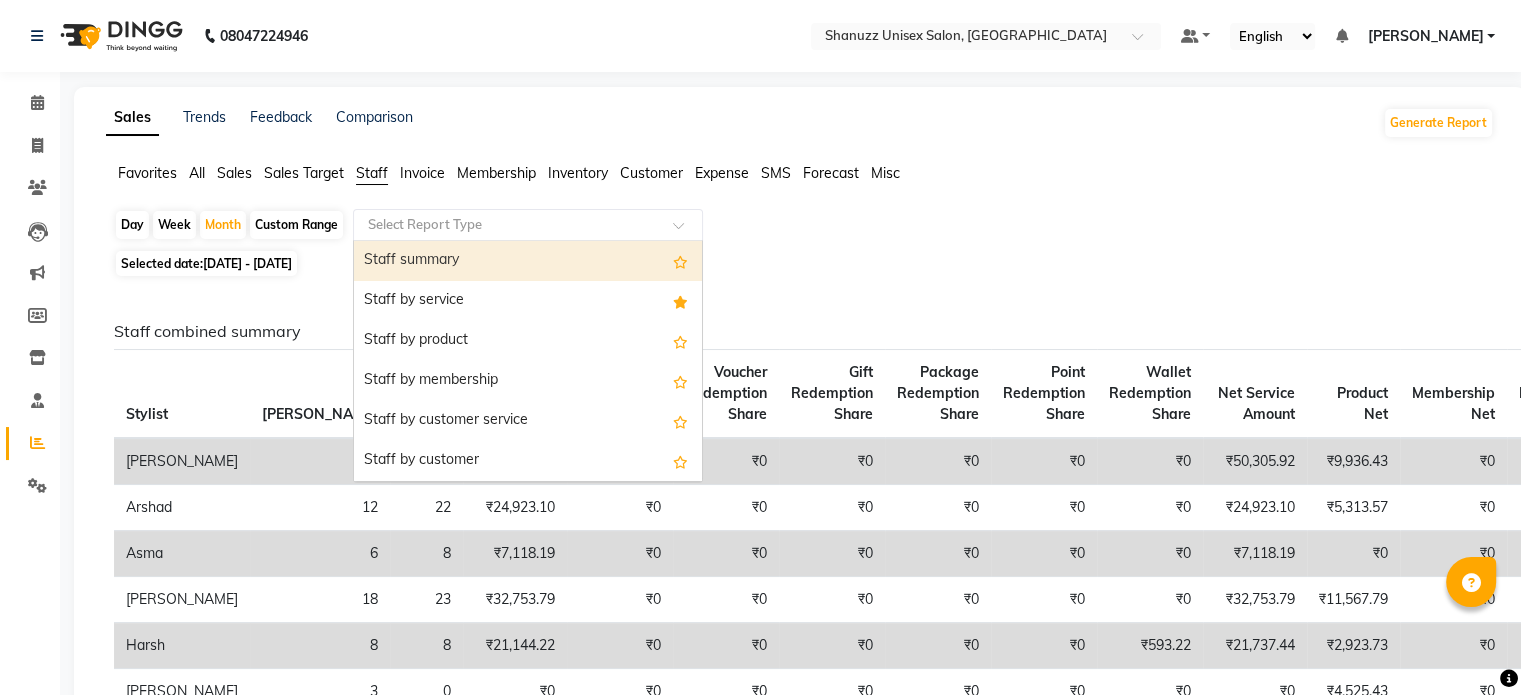click on "Select Report Type" 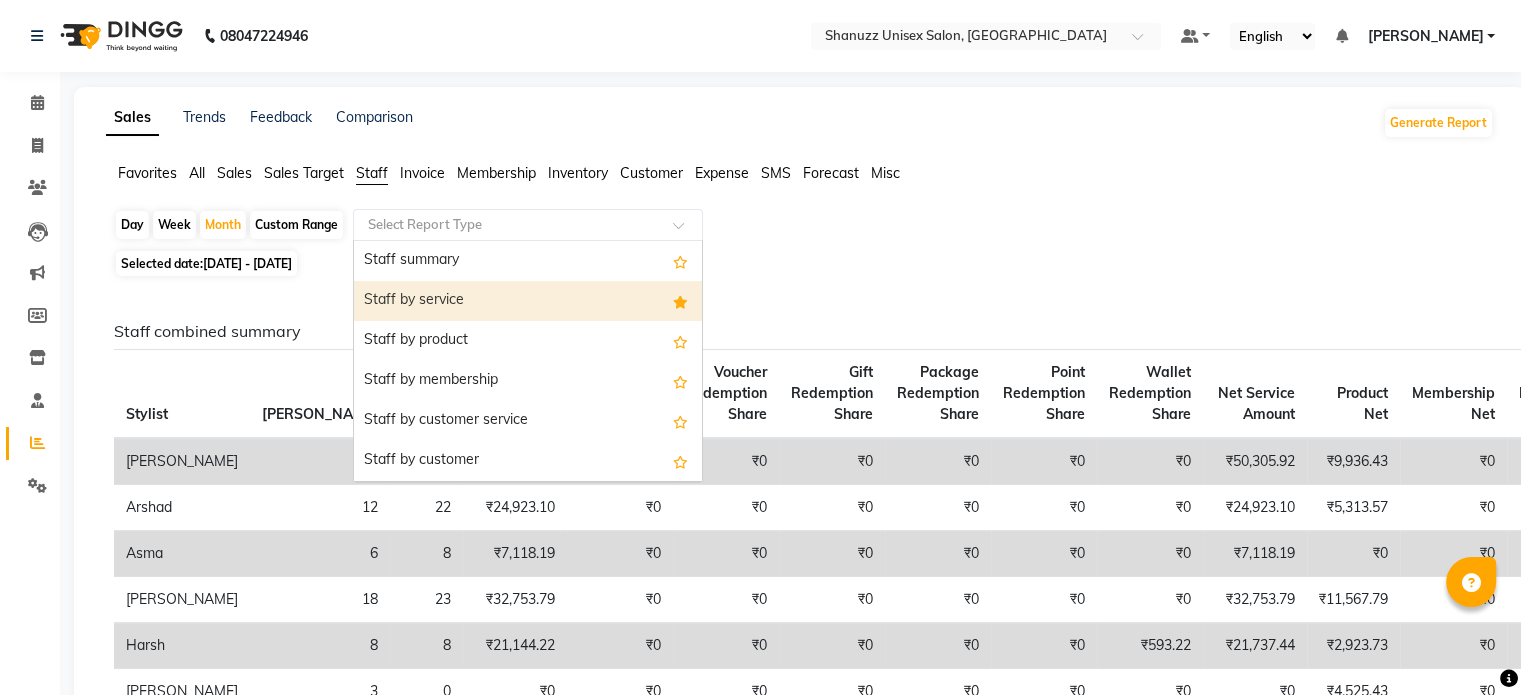 click on "Staff by service" at bounding box center [528, 301] 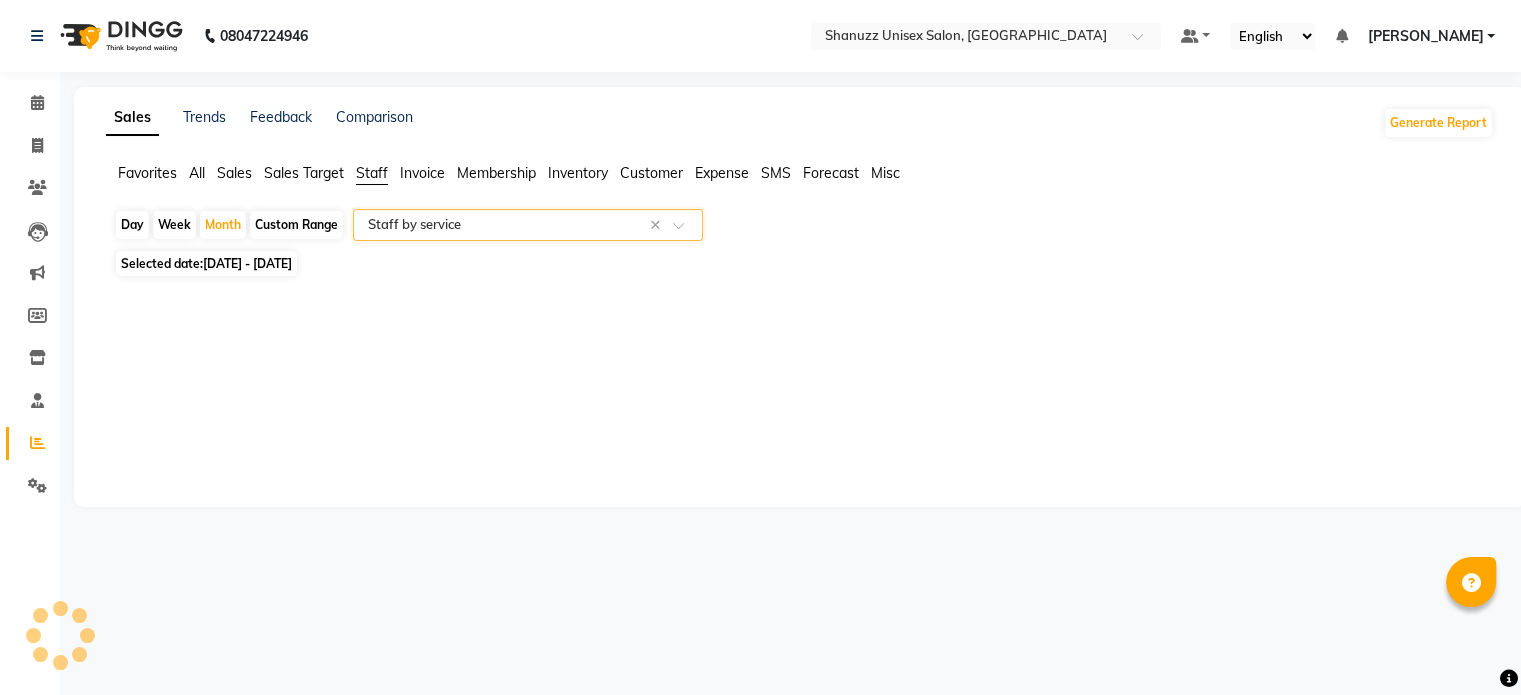 select on "full_report" 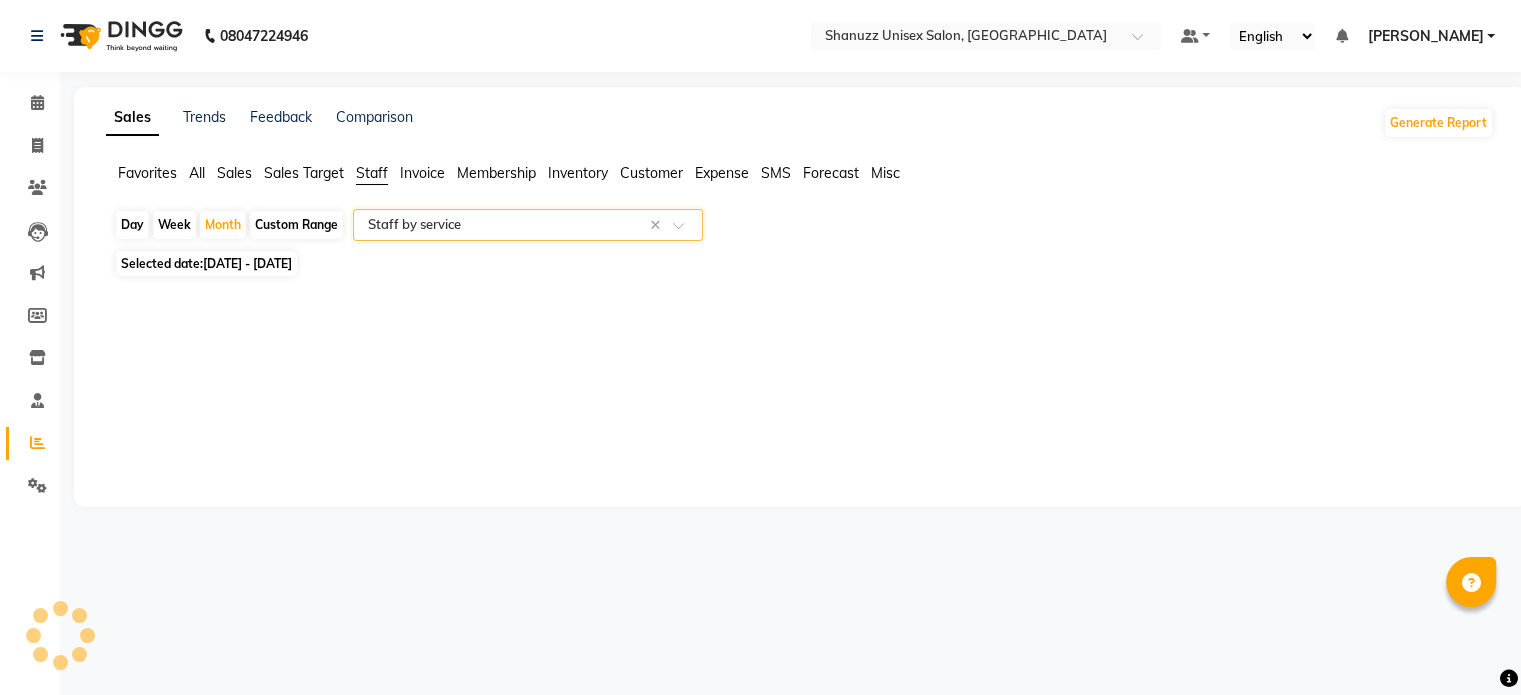 select on "csv" 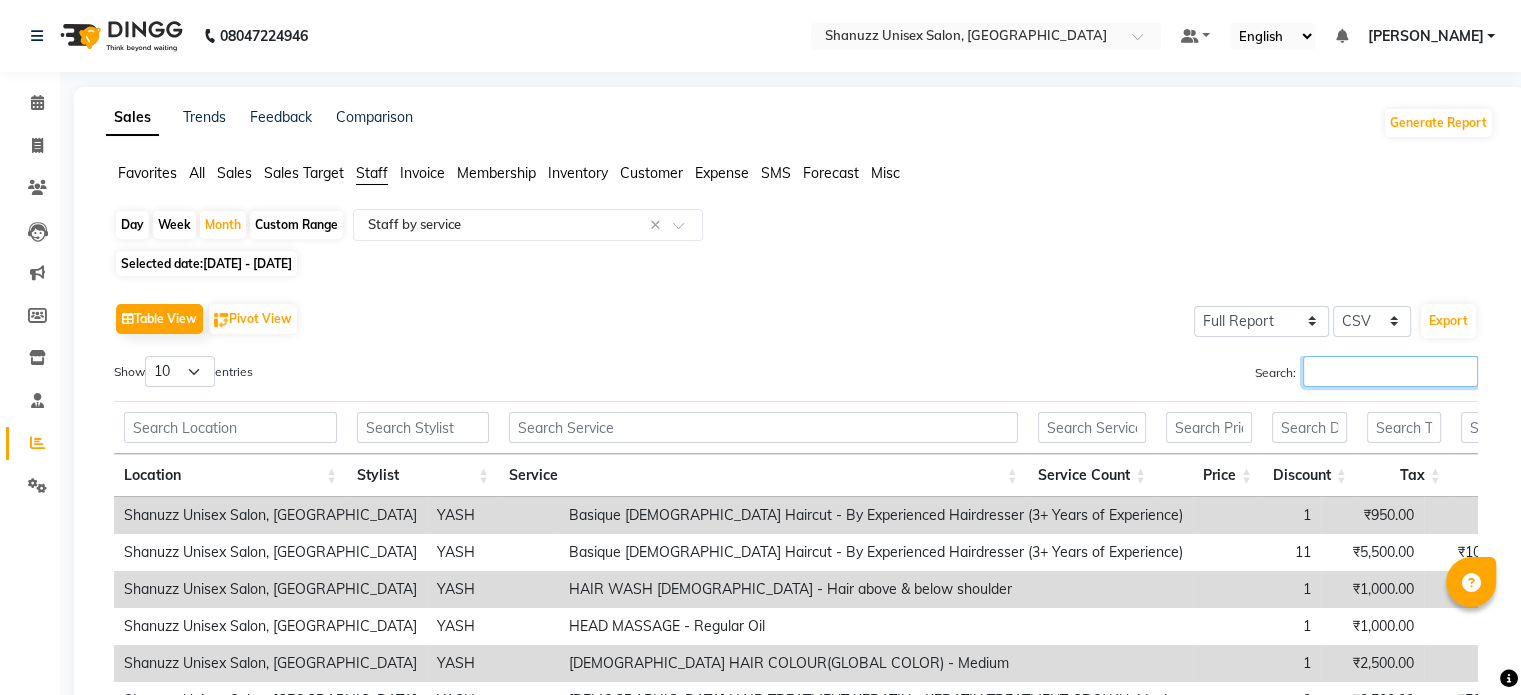 click on "Search:" at bounding box center [1390, 371] 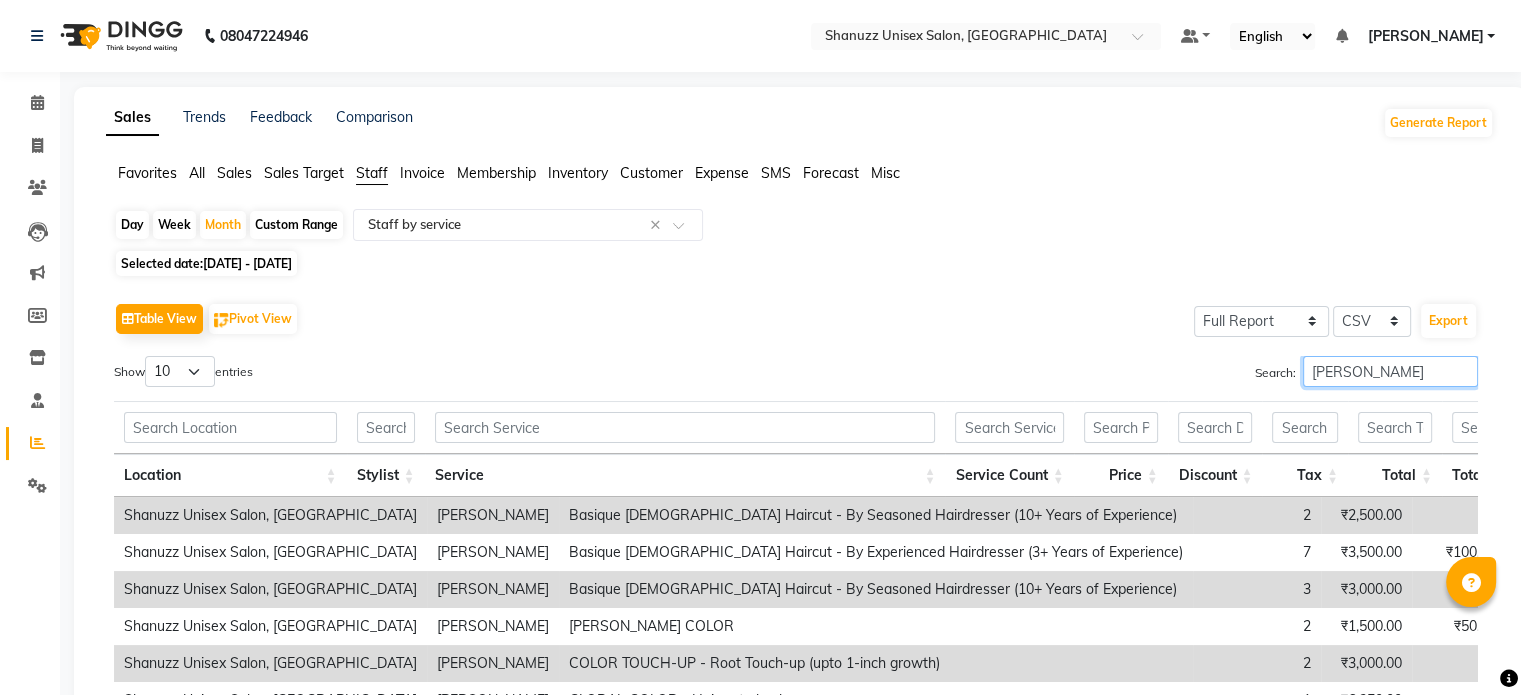 scroll, scrollTop: 352, scrollLeft: 0, axis: vertical 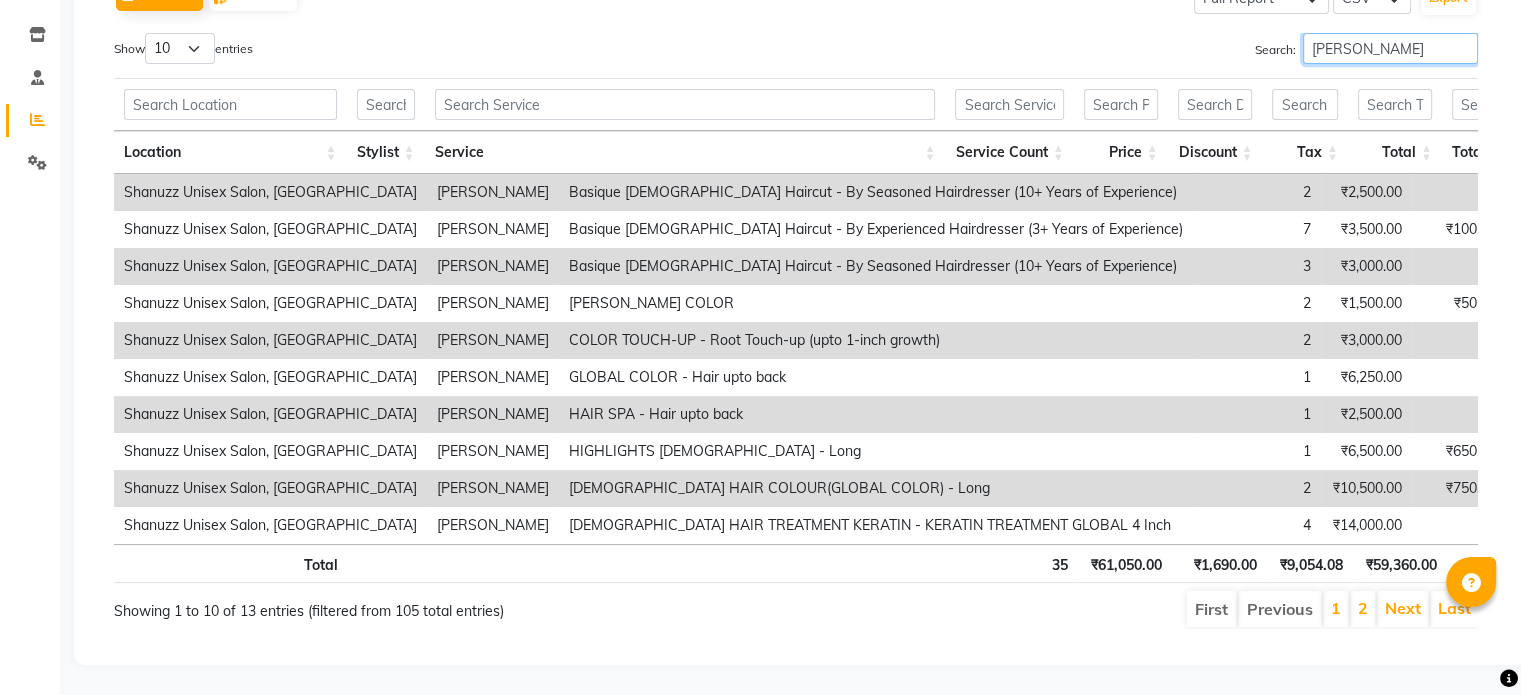 click on "[PERSON_NAME]" at bounding box center (1390, 48) 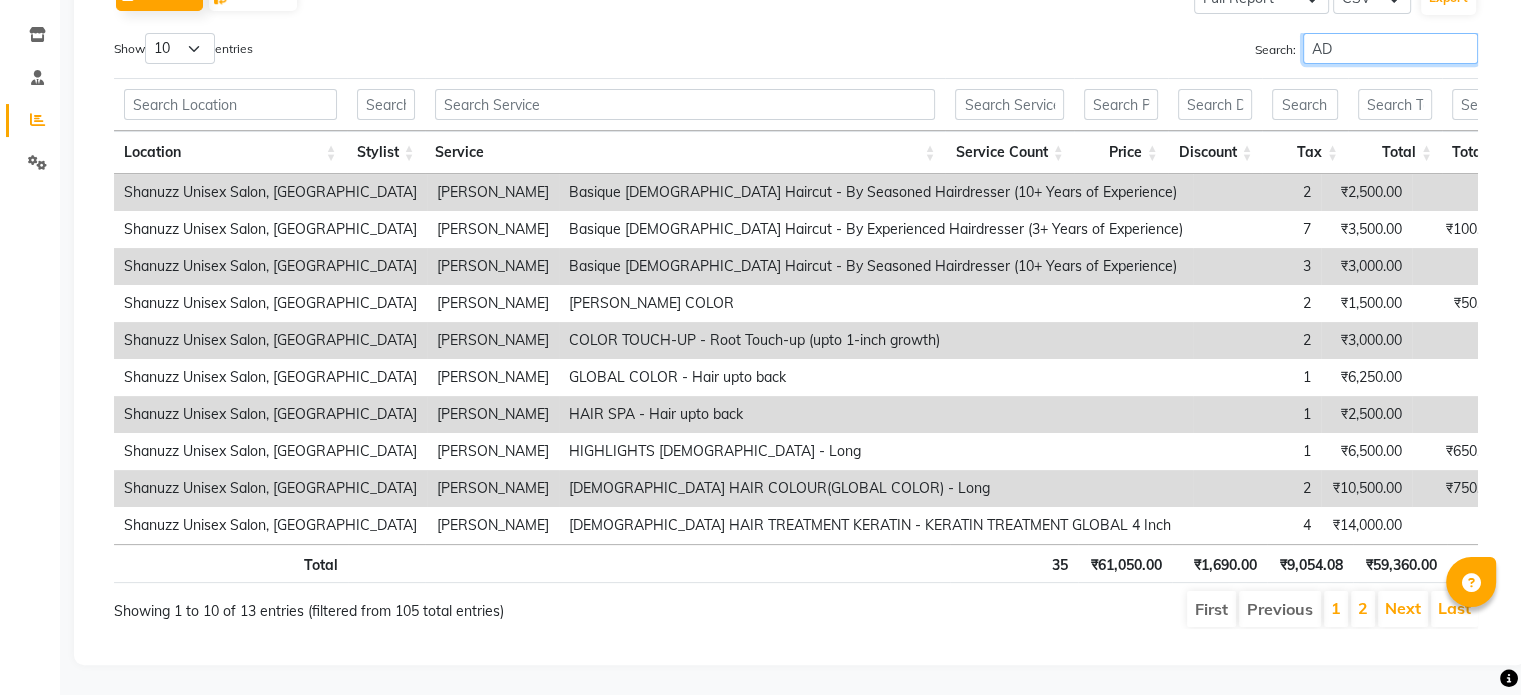 type on "A" 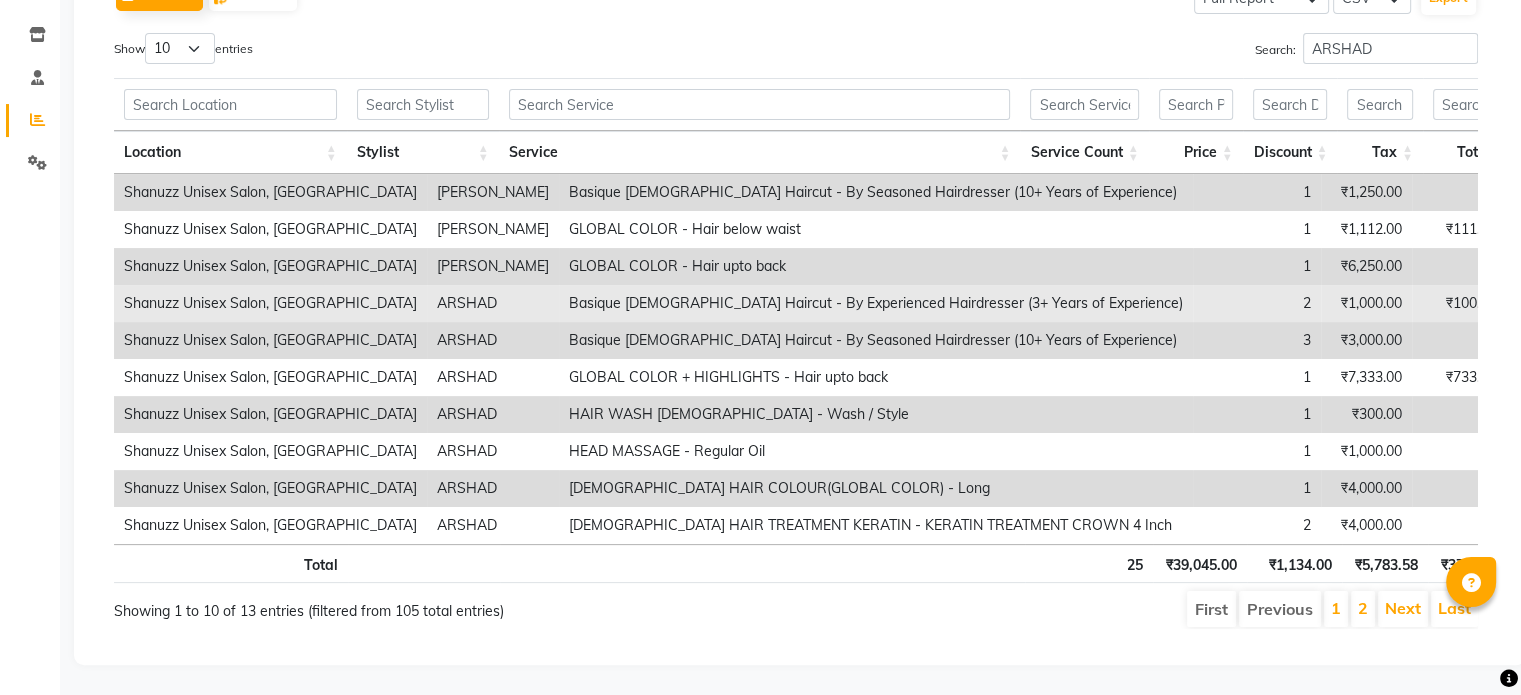click on "ARSHAD" at bounding box center [493, 303] 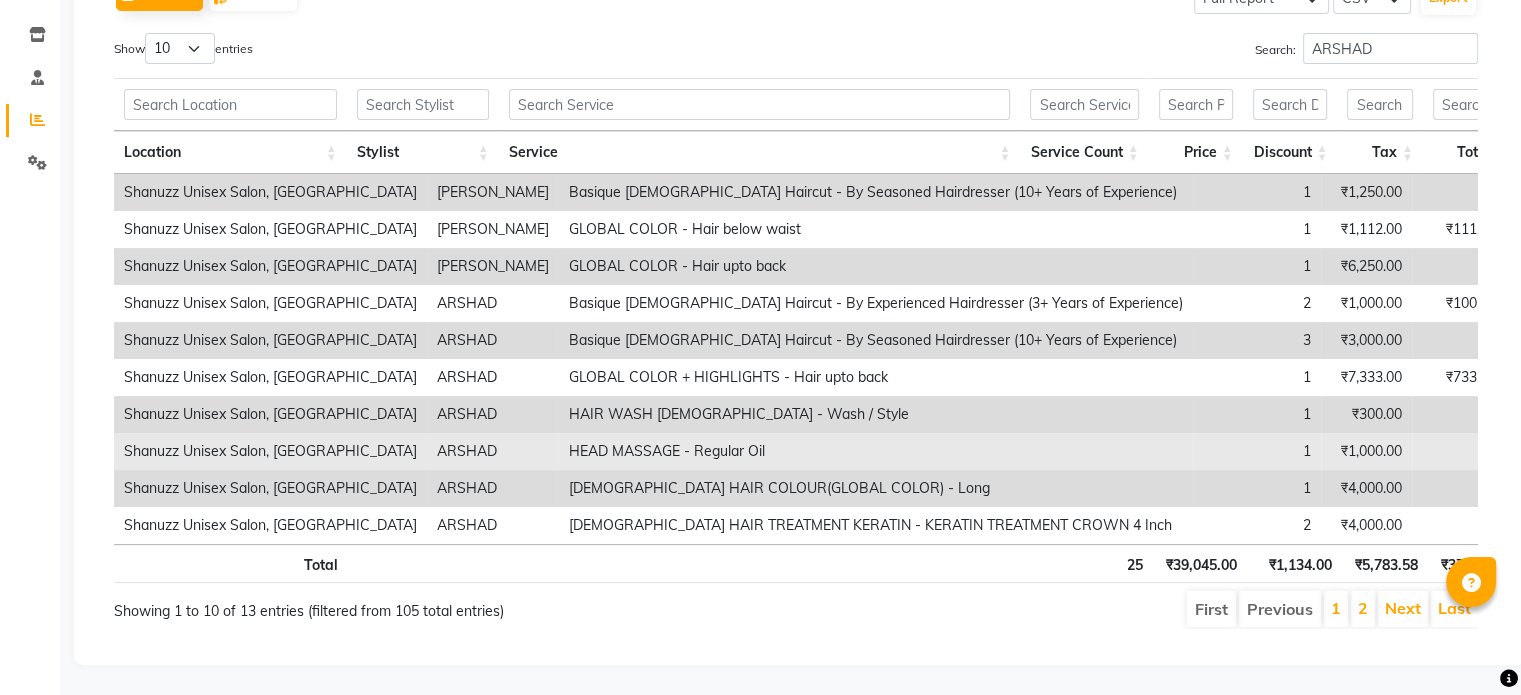 scroll, scrollTop: 0, scrollLeft: 230, axis: horizontal 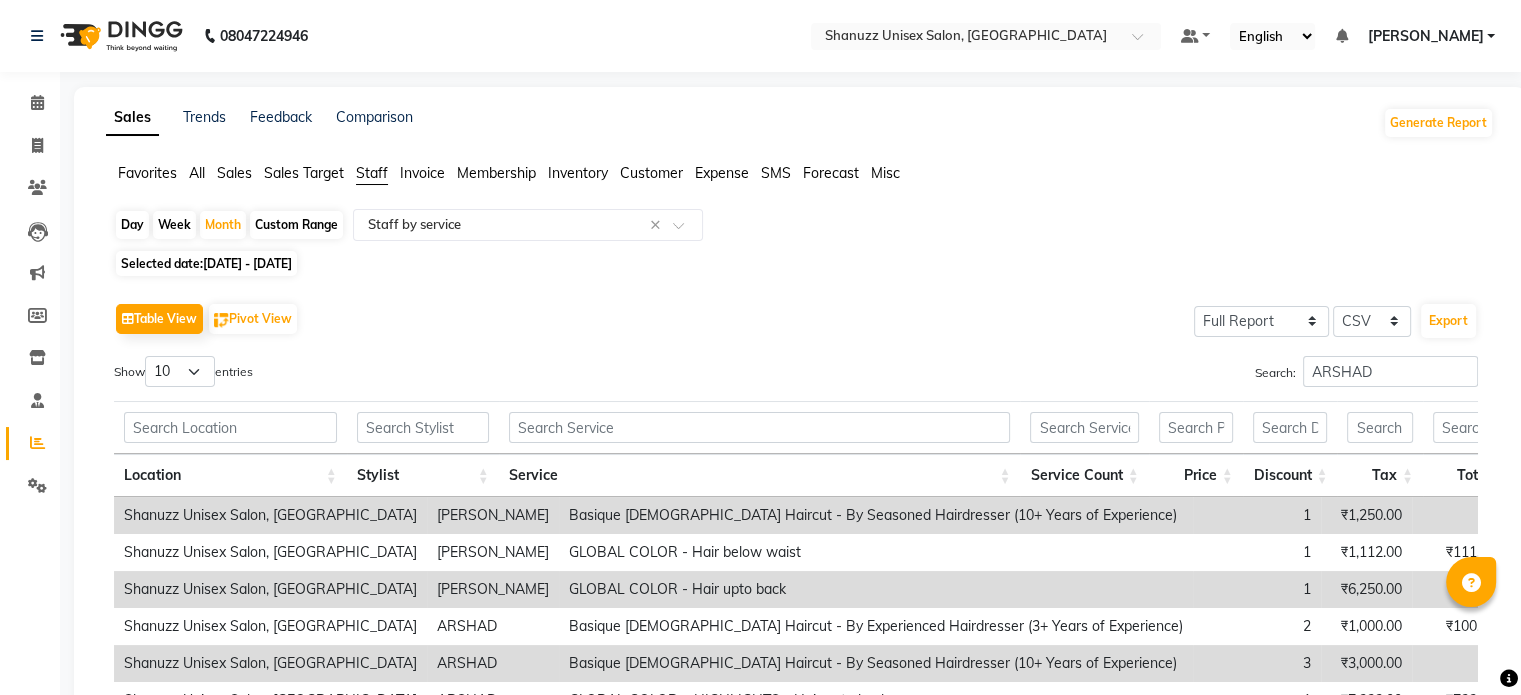 click on "All" 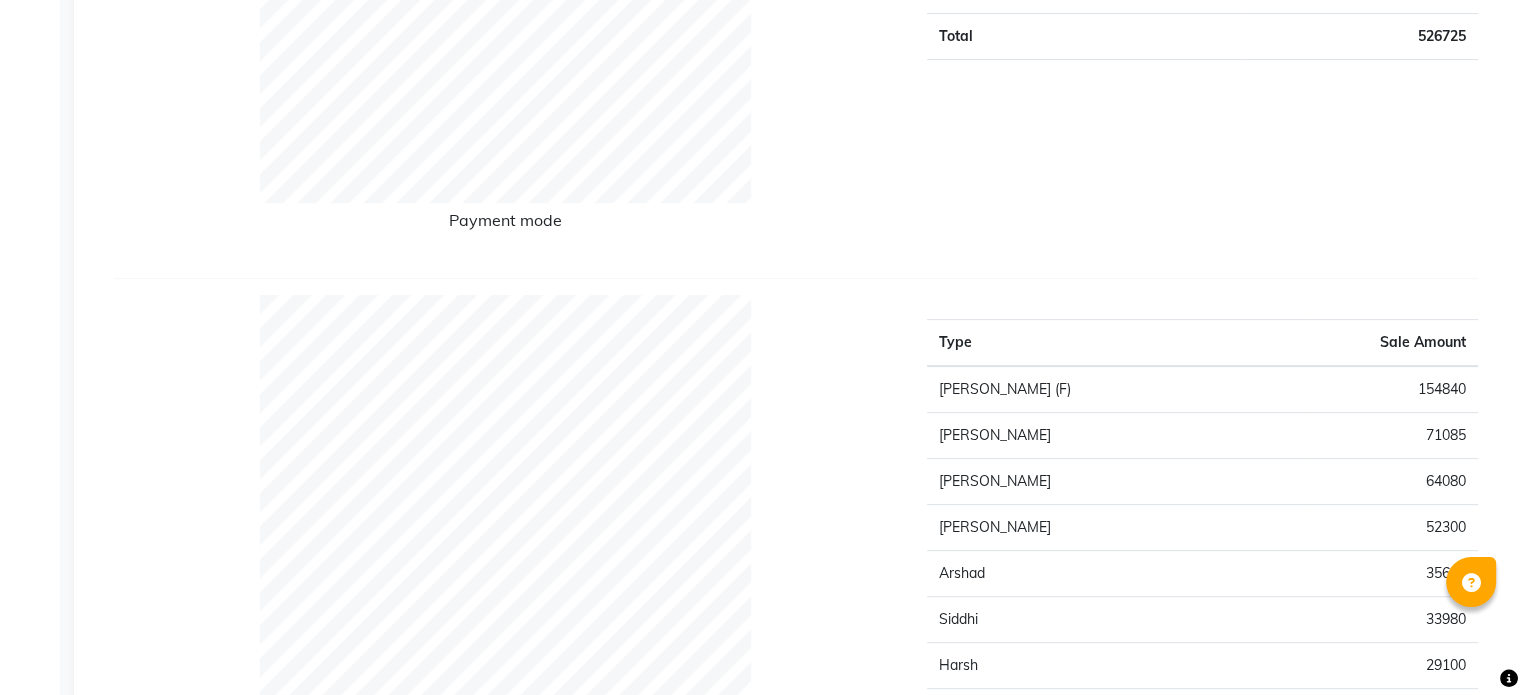 scroll, scrollTop: 640, scrollLeft: 0, axis: vertical 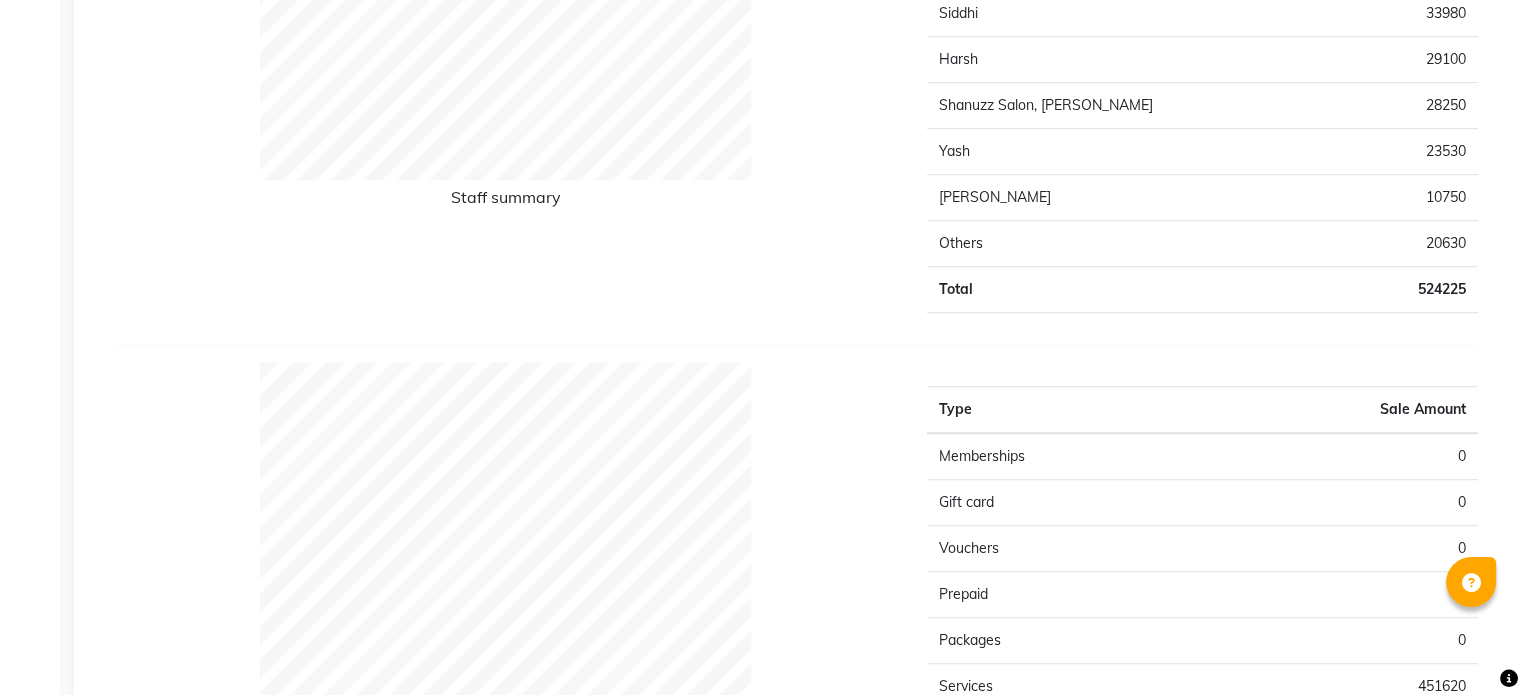 click on "Total" 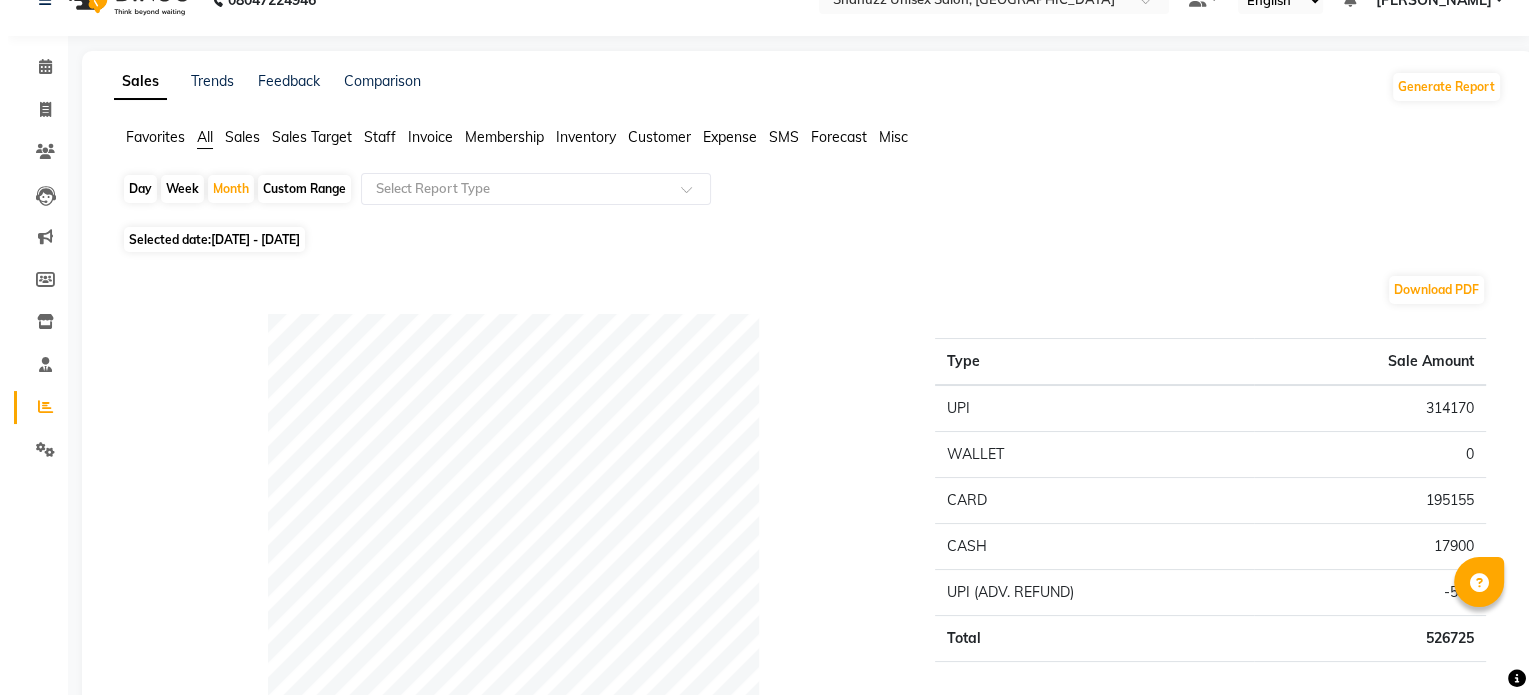 scroll, scrollTop: 0, scrollLeft: 0, axis: both 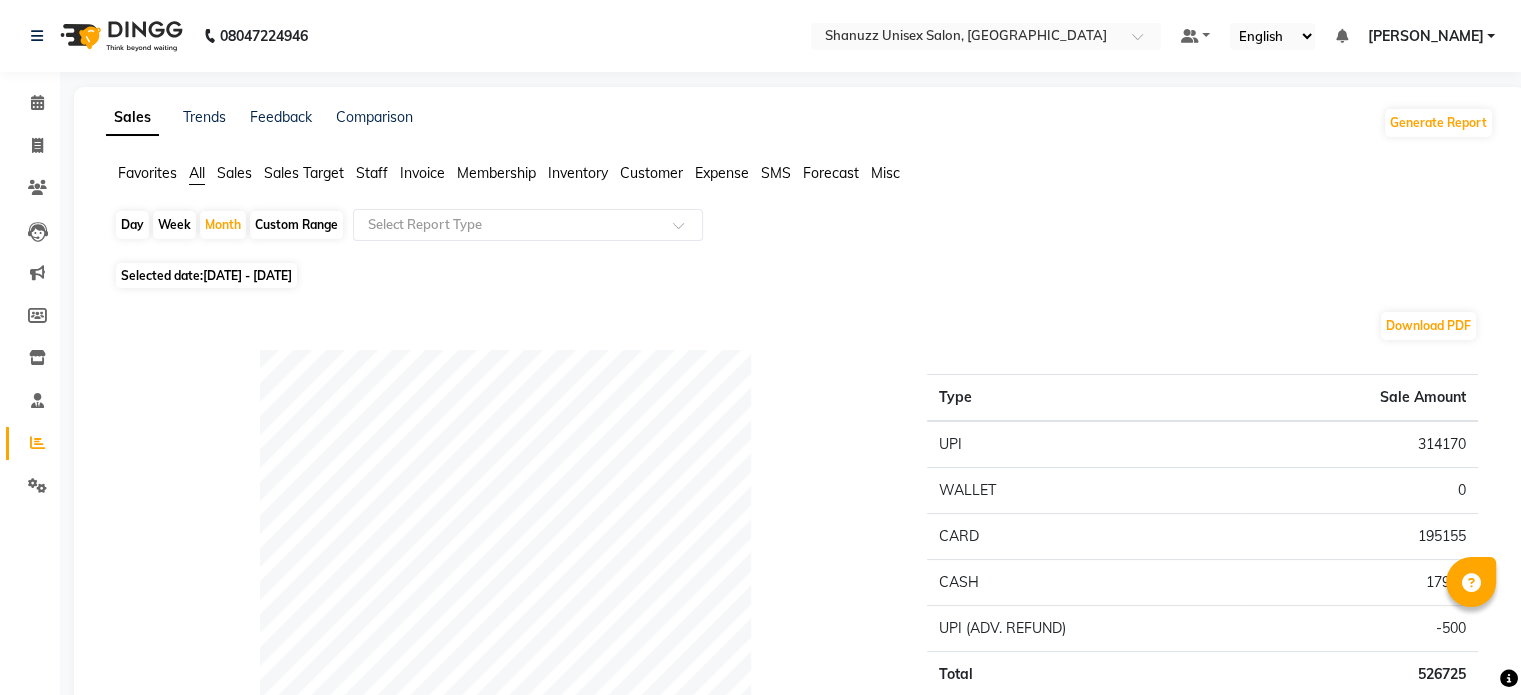 click on "[PERSON_NAME]" at bounding box center [1431, 36] 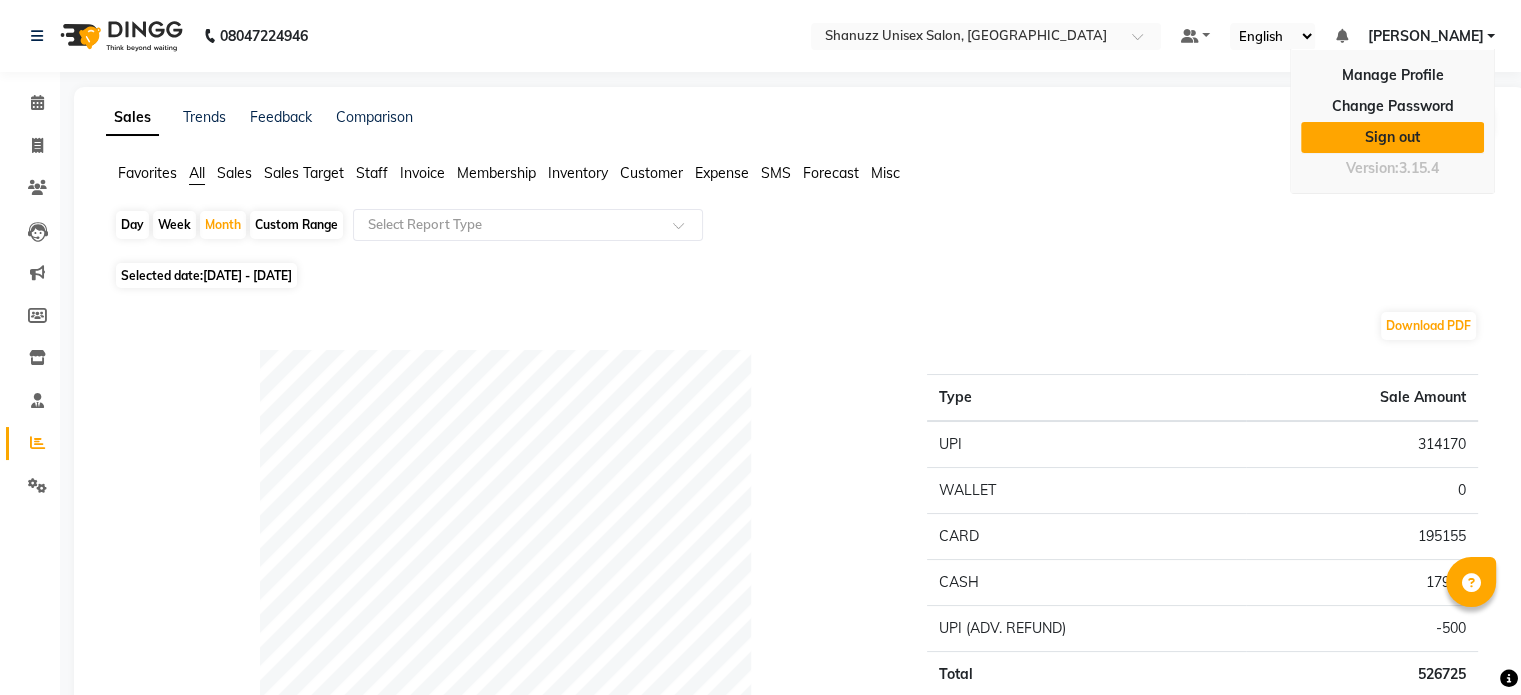 click on "Sign out" at bounding box center (1392, 137) 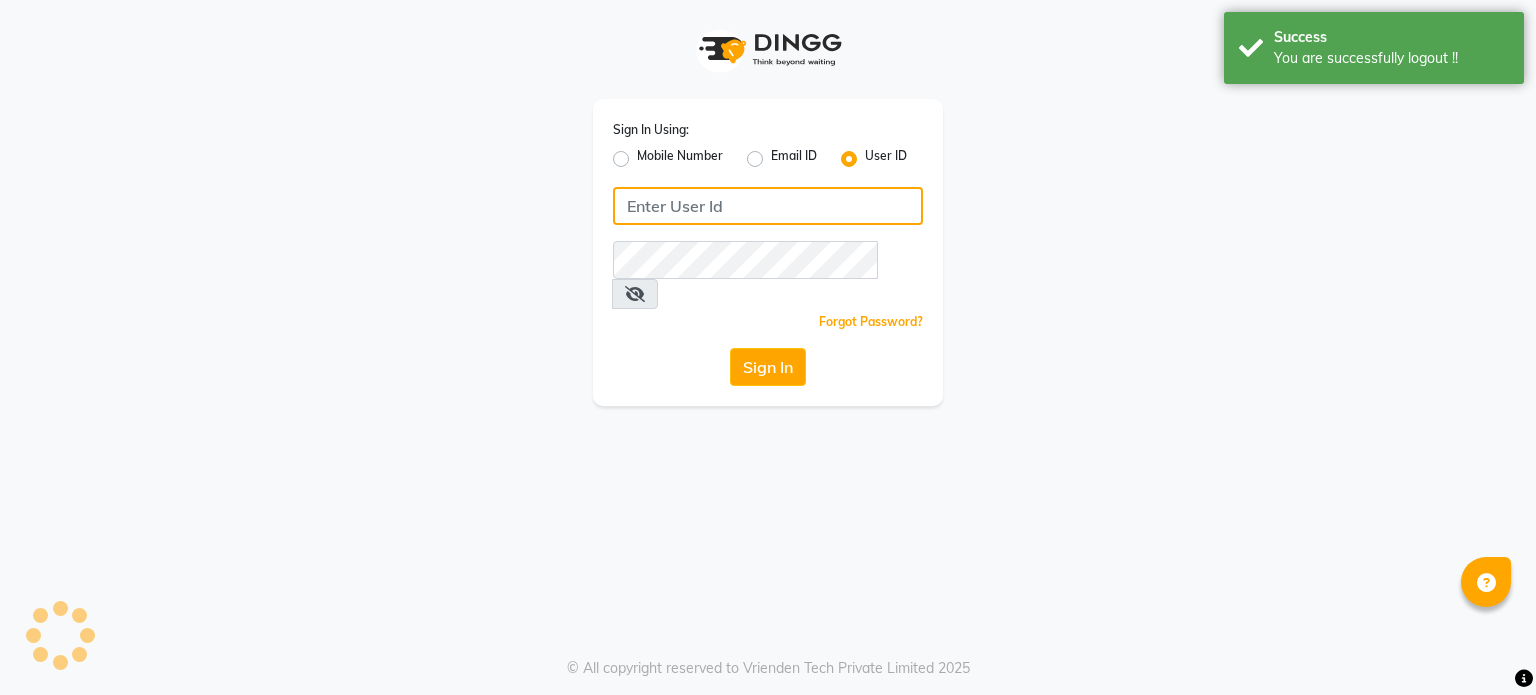 type on "shanuzz" 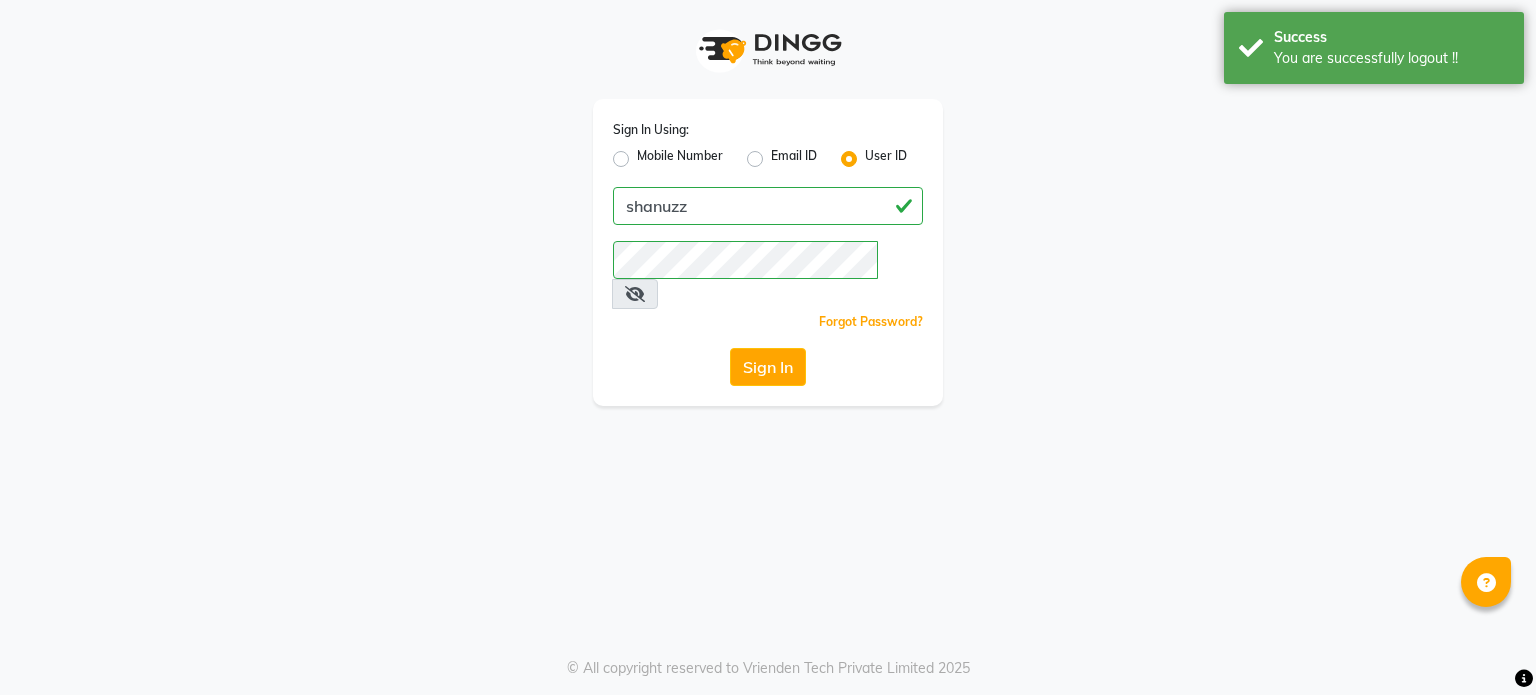 click on "Mobile Number" 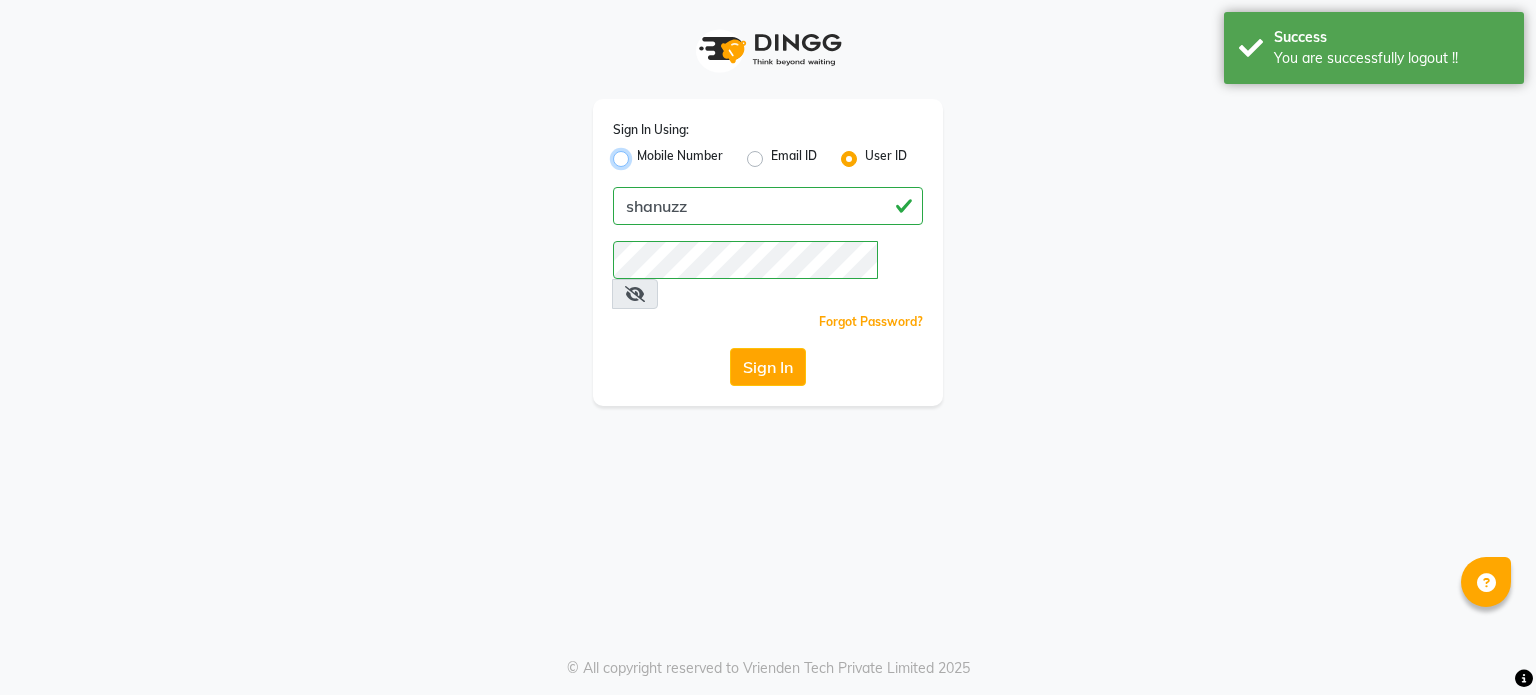 click on "Mobile Number" at bounding box center [643, 153] 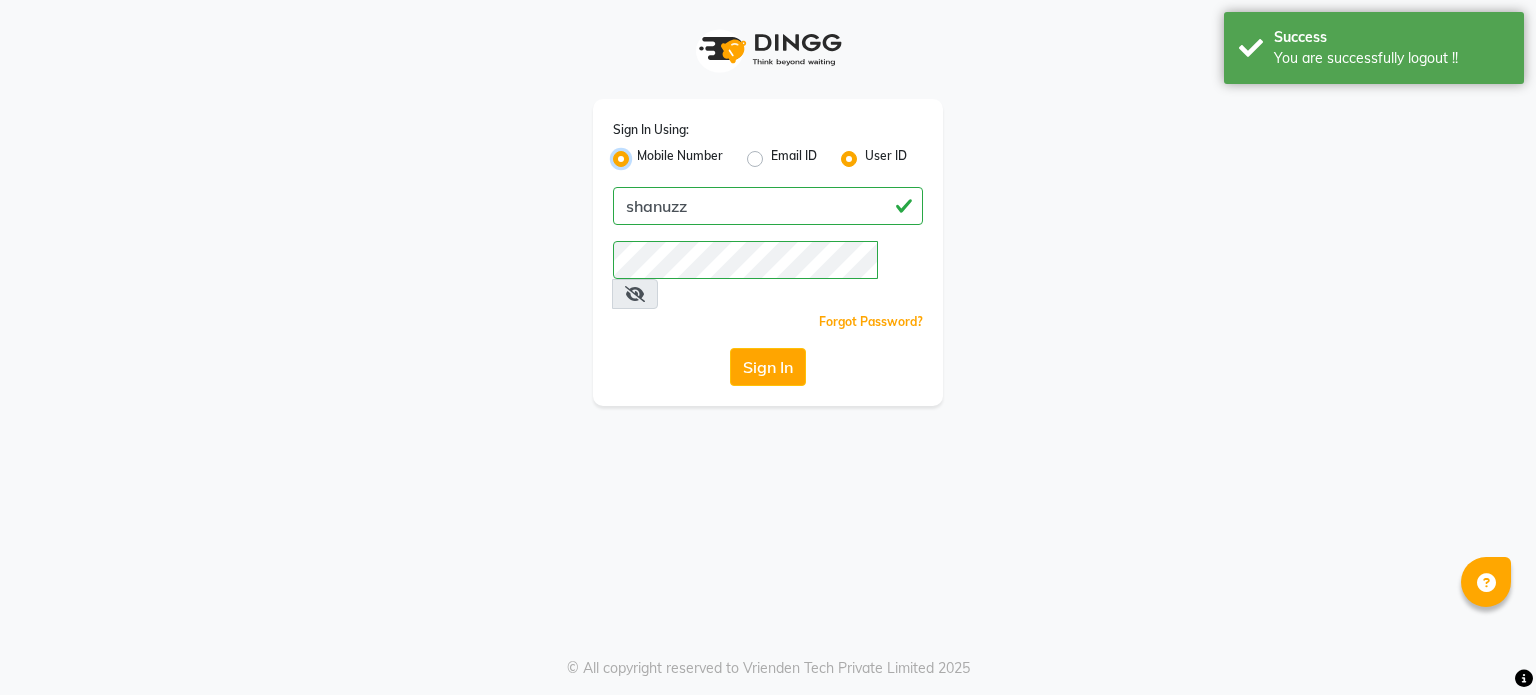 radio on "false" 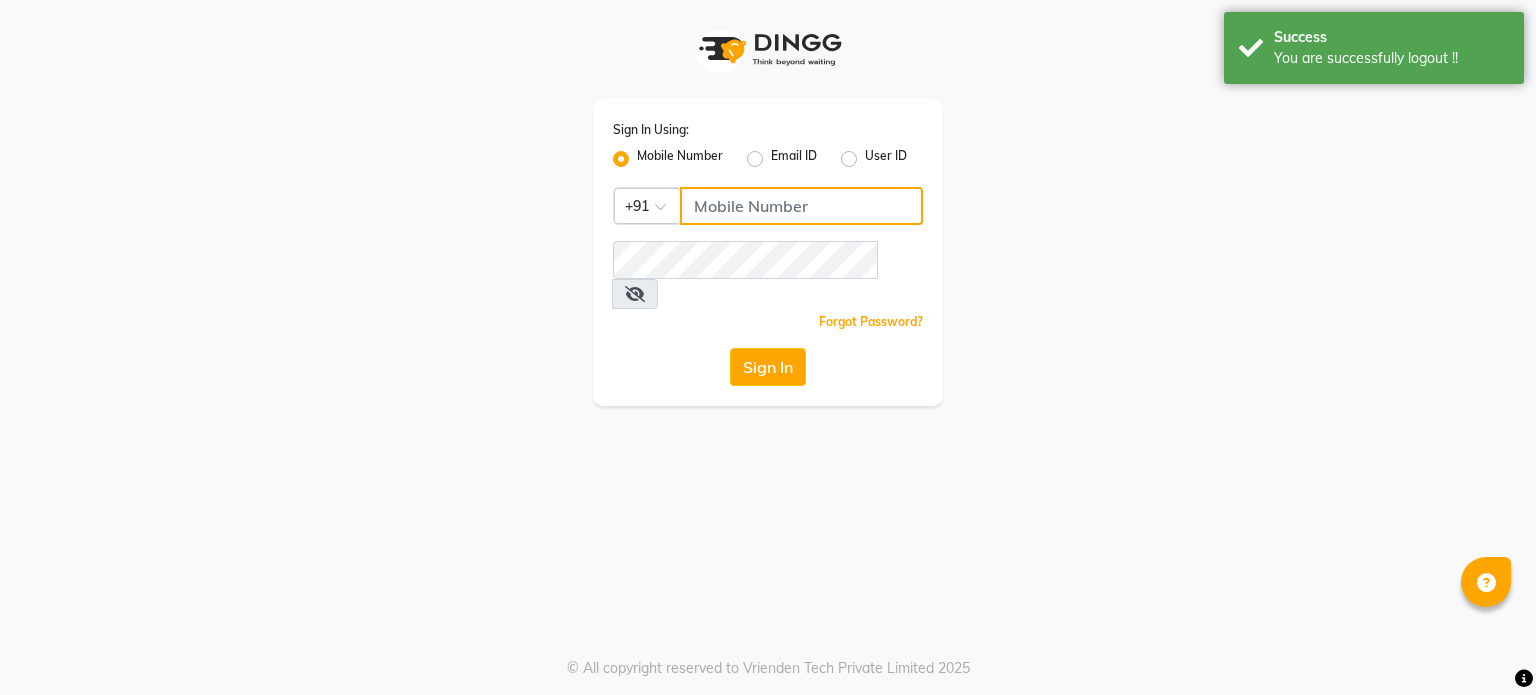 click 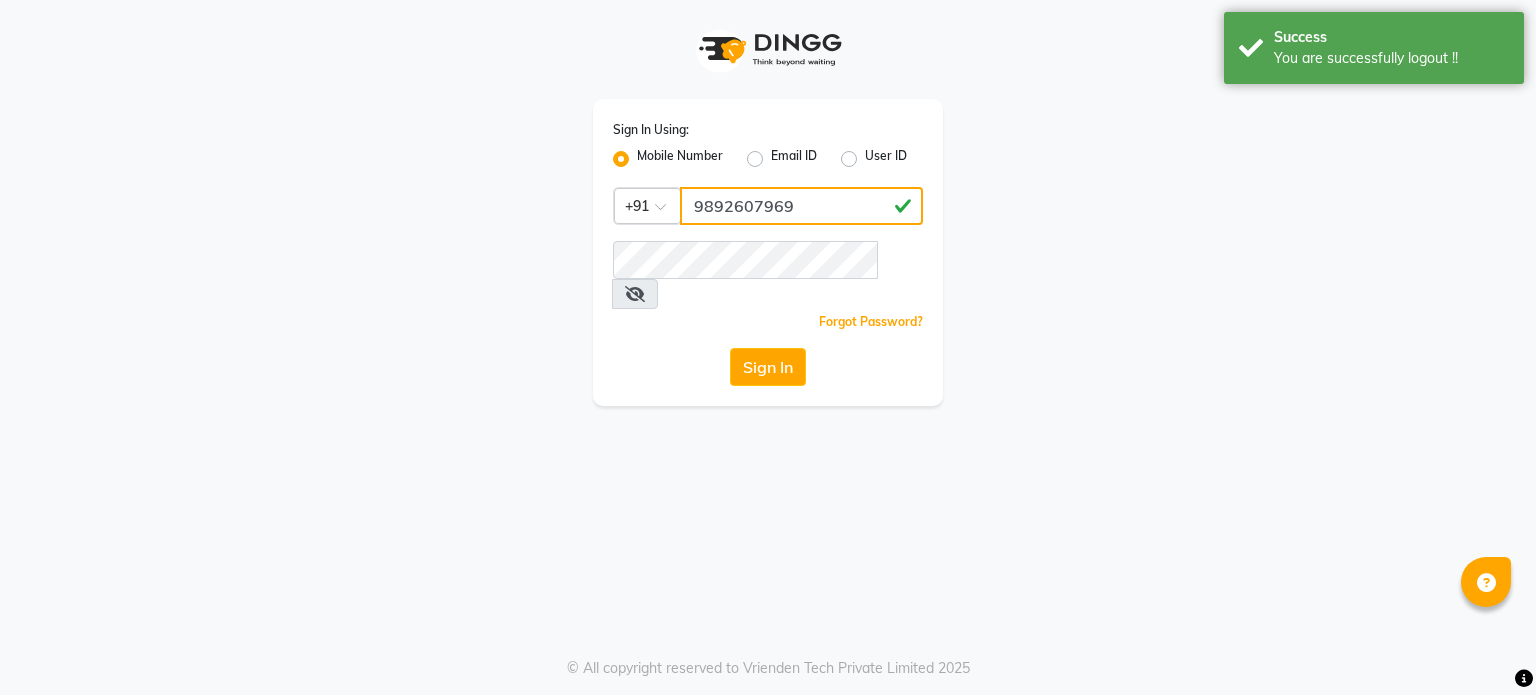 type on "9892607969" 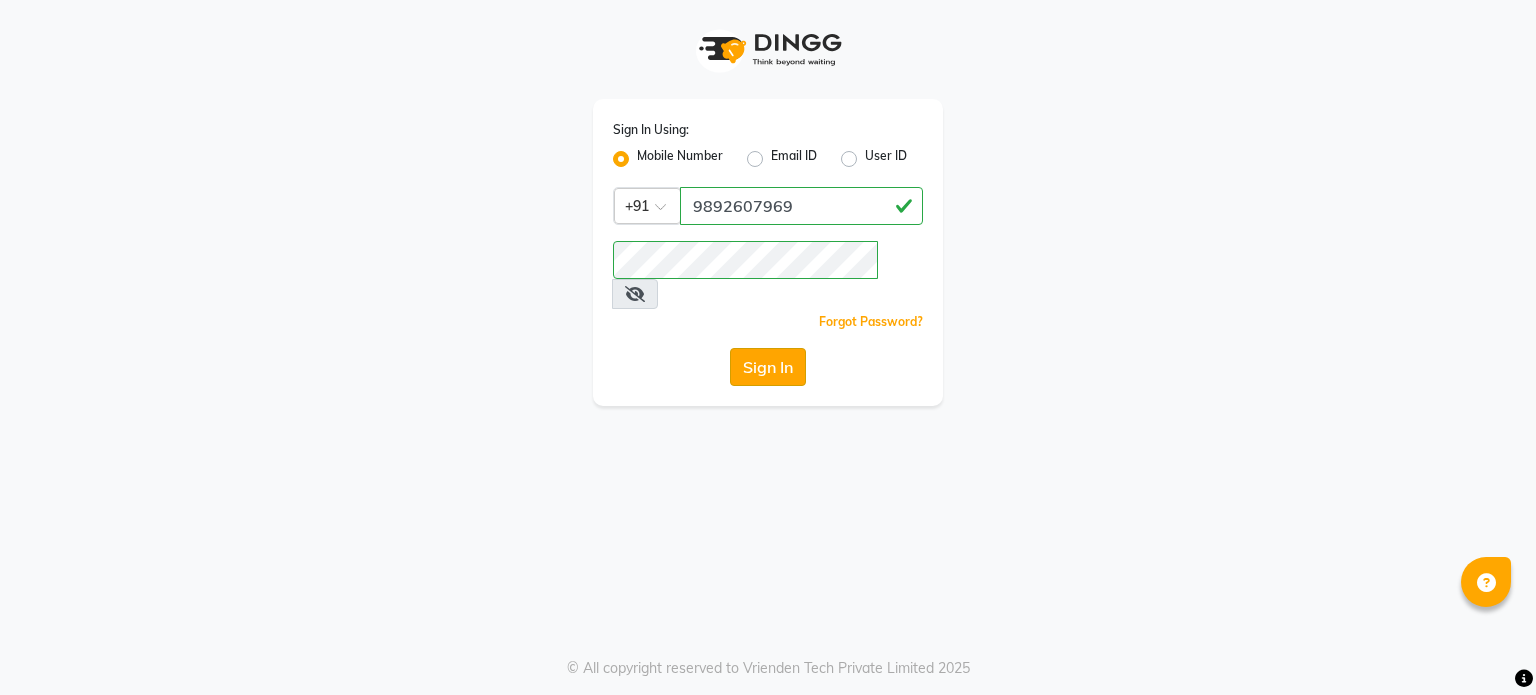 click on "Sign In" 